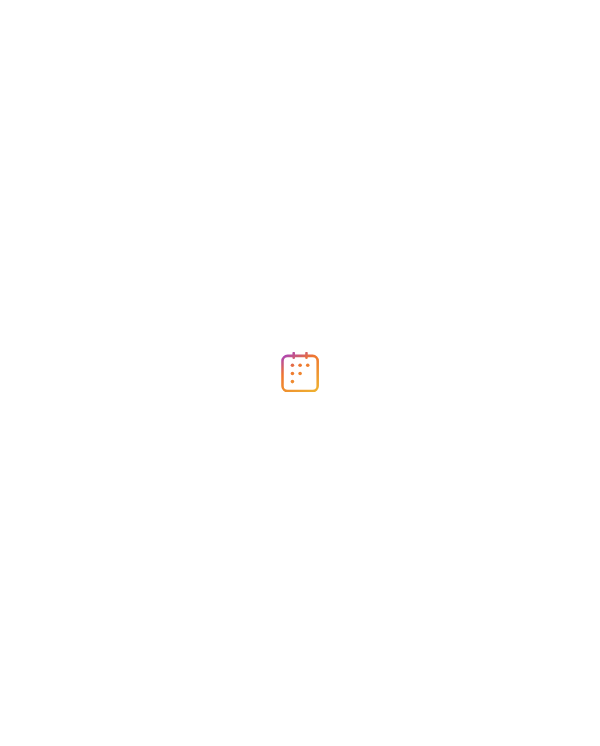 scroll, scrollTop: 0, scrollLeft: 0, axis: both 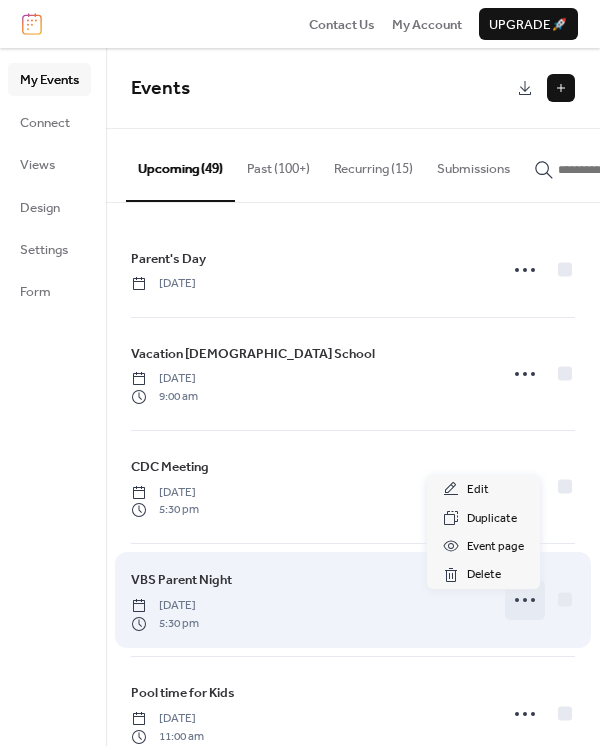 click 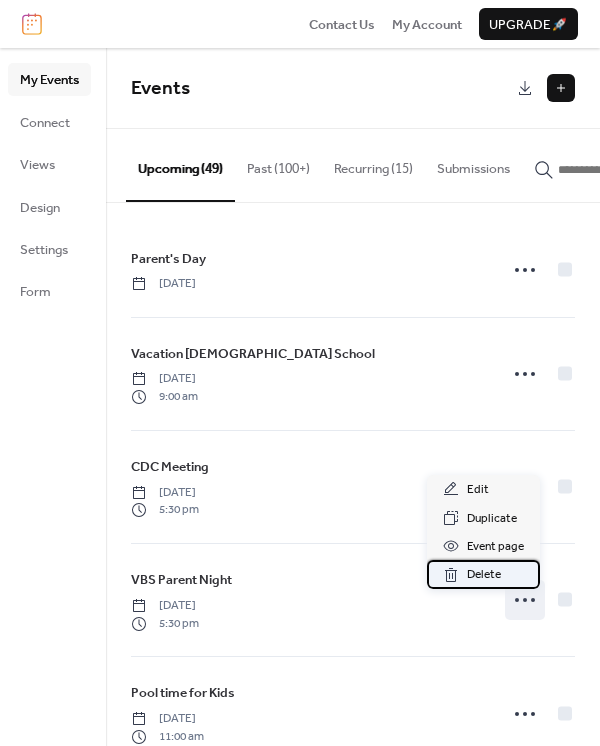 click on "Delete" at bounding box center [484, 575] 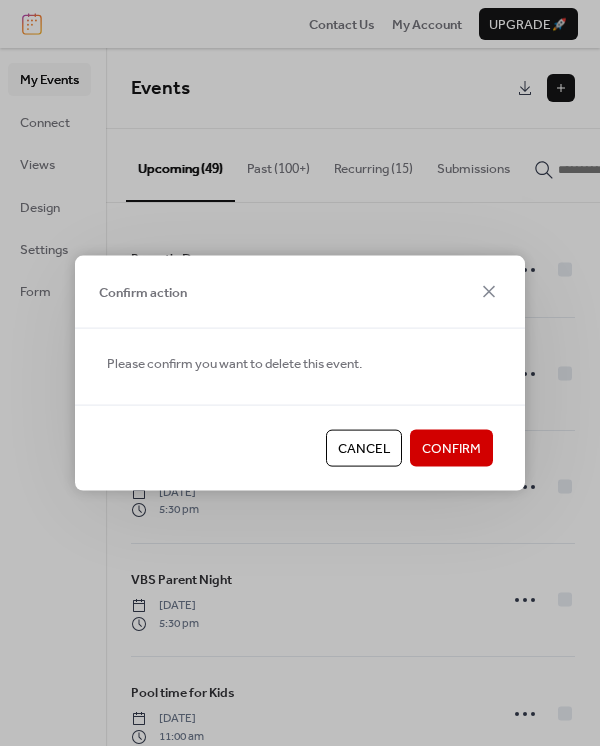 click on "Confirm" at bounding box center [451, 449] 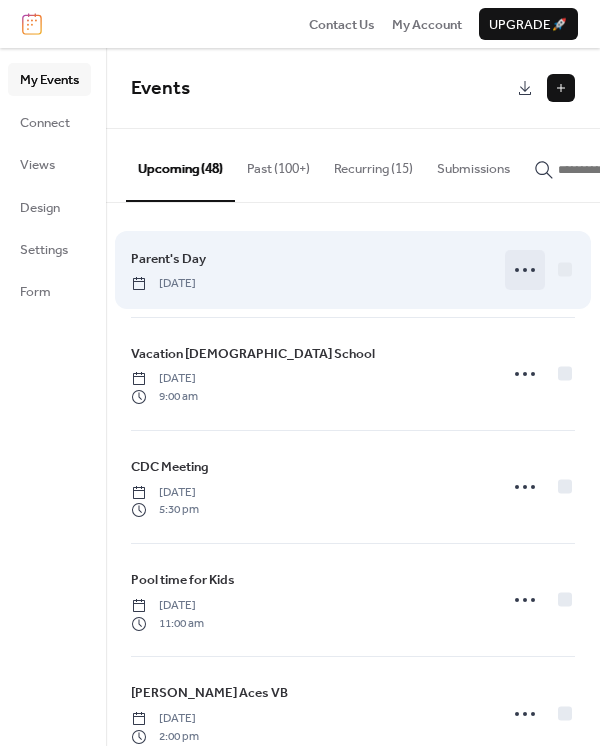 click 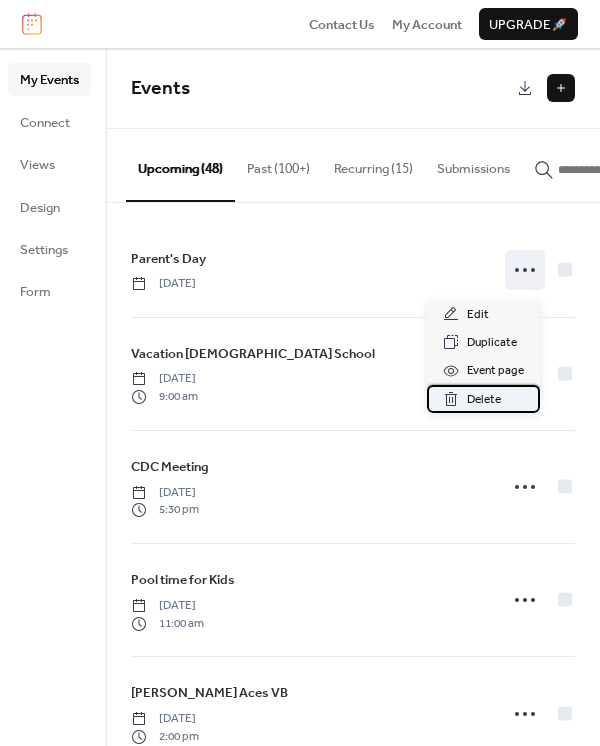 click on "Delete" at bounding box center (484, 400) 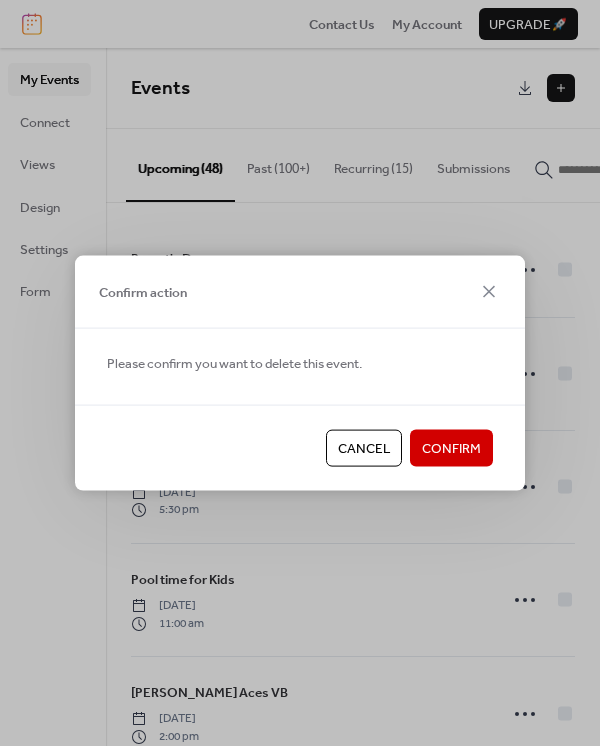click on "Confirm" at bounding box center [451, 449] 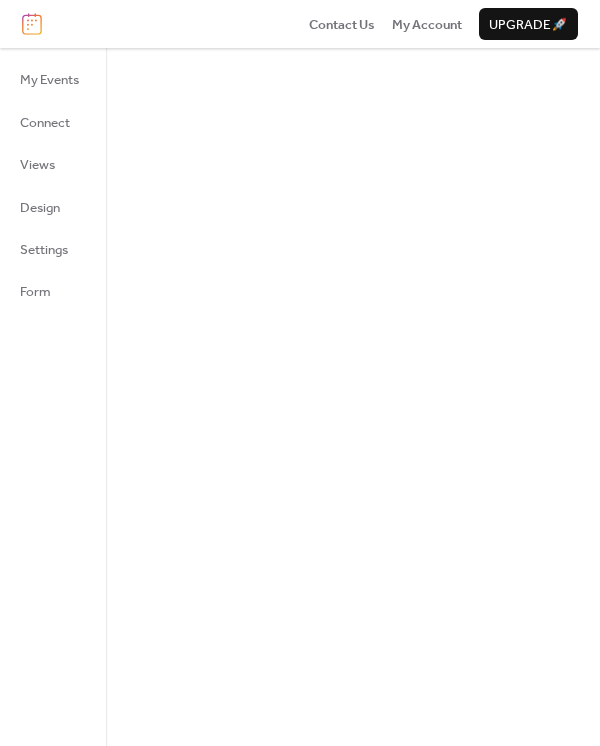 scroll, scrollTop: 0, scrollLeft: 0, axis: both 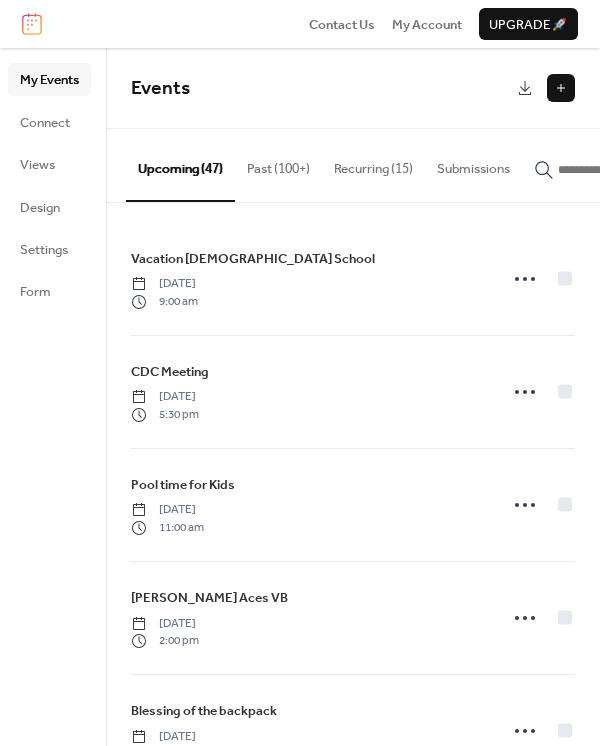 click at bounding box center (618, 170) 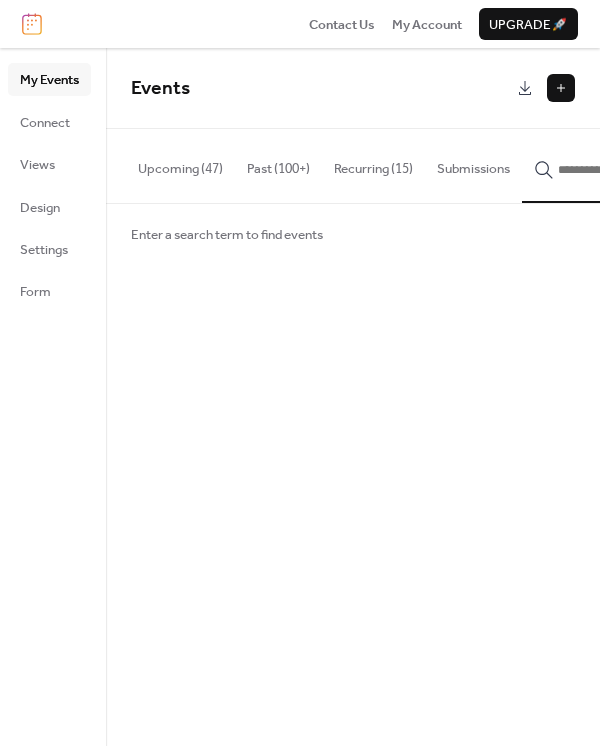 scroll, scrollTop: 0, scrollLeft: 114, axis: horizontal 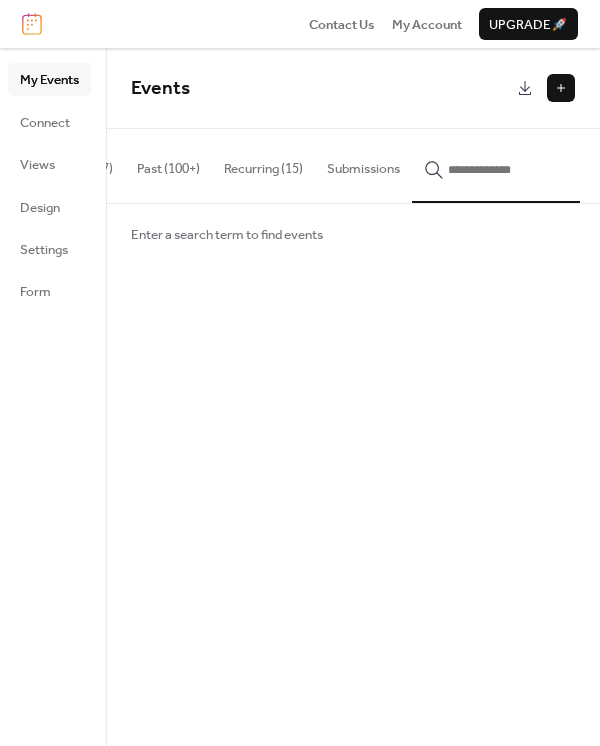 click at bounding box center [508, 170] 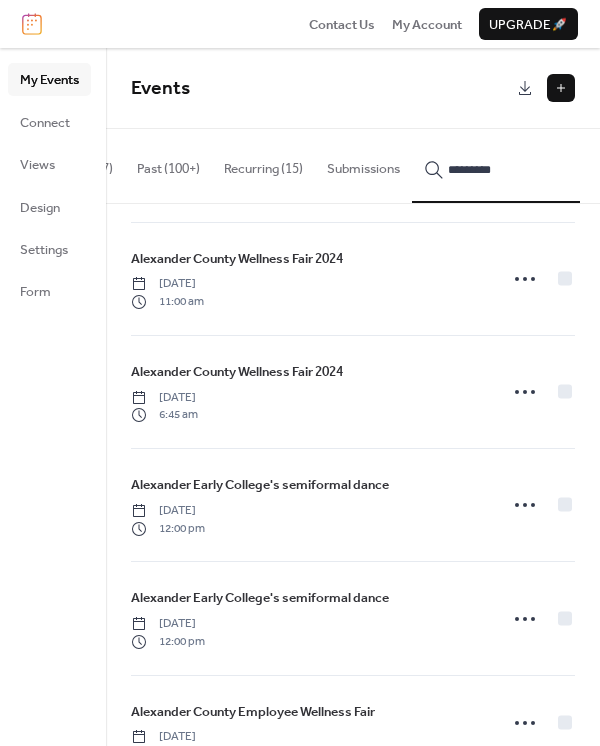 scroll, scrollTop: 933, scrollLeft: 0, axis: vertical 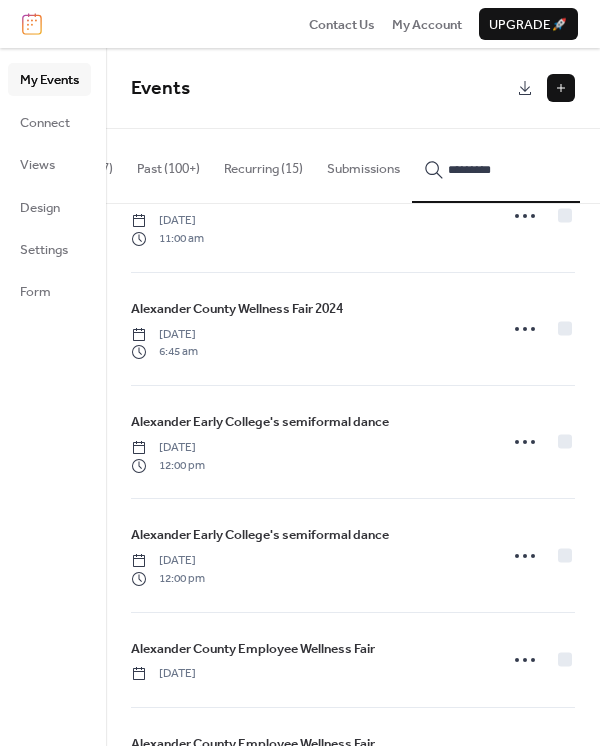 type on "*********" 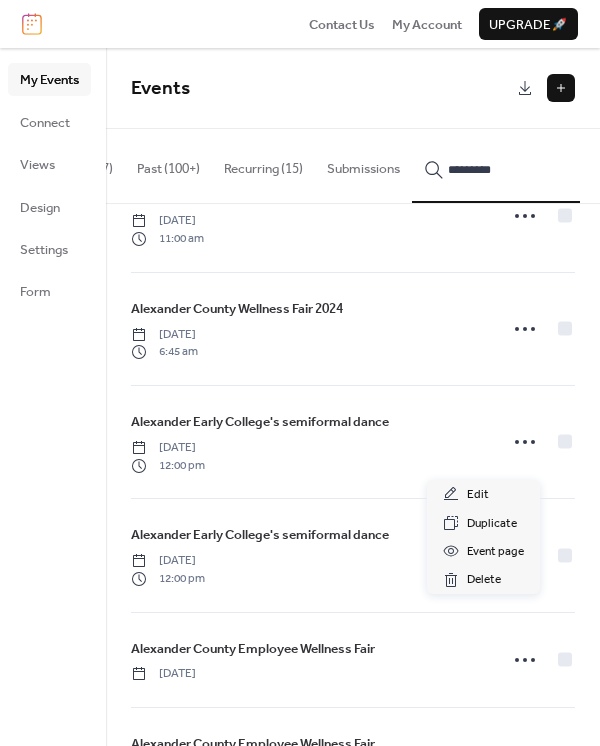 click 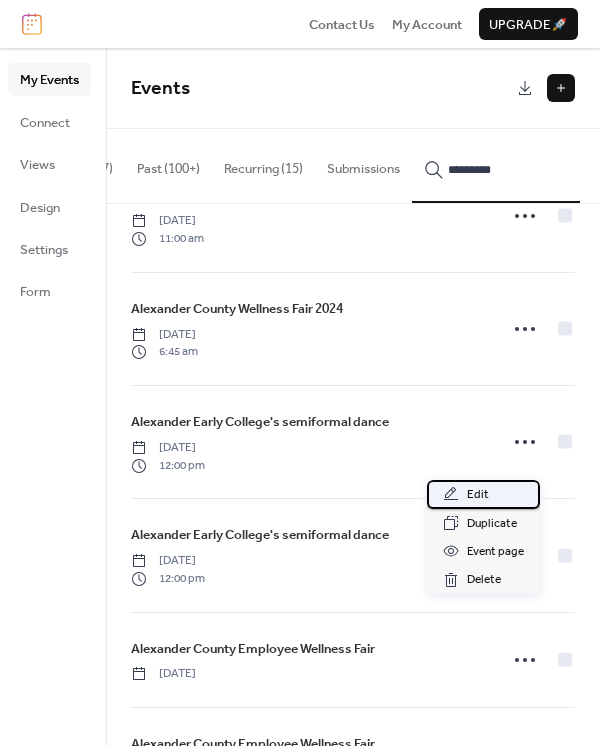 click on "Edit" at bounding box center [478, 495] 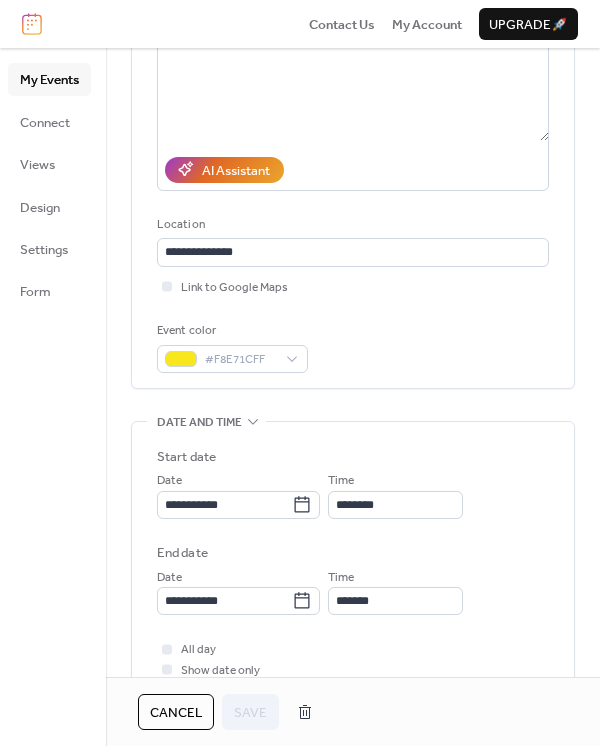 scroll, scrollTop: 266, scrollLeft: 0, axis: vertical 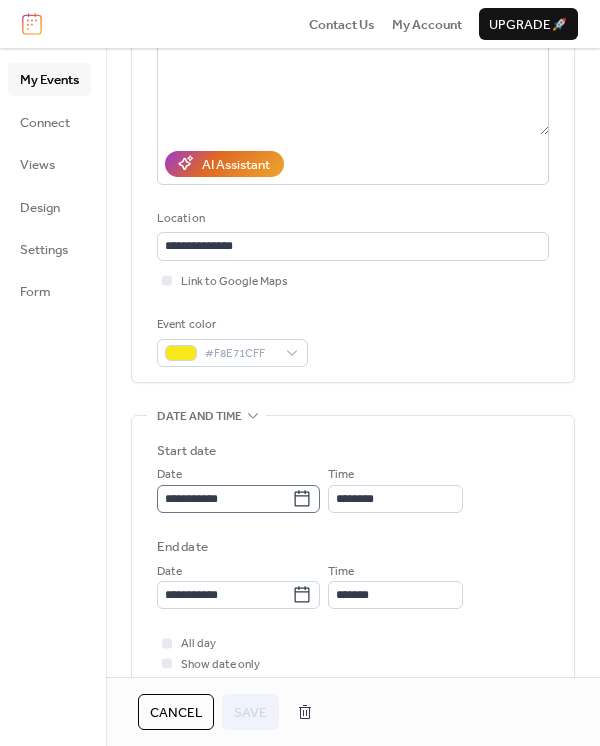 click 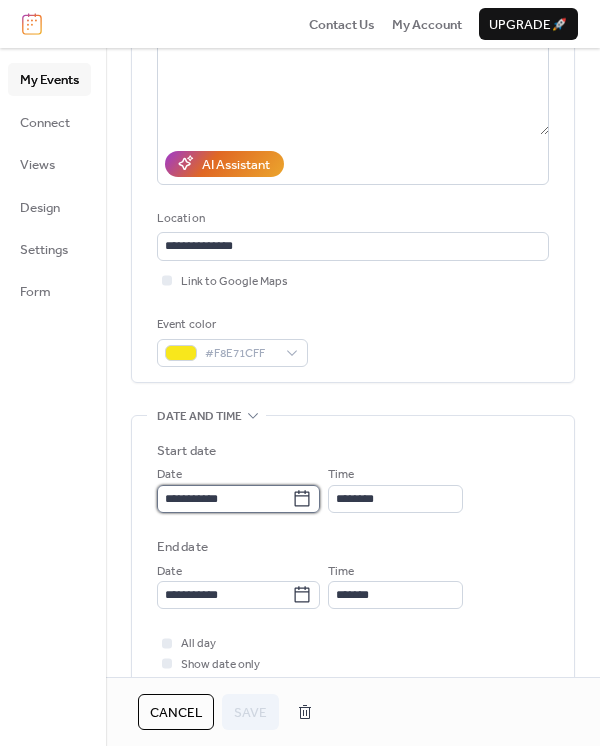 click on "**********" at bounding box center (224, 499) 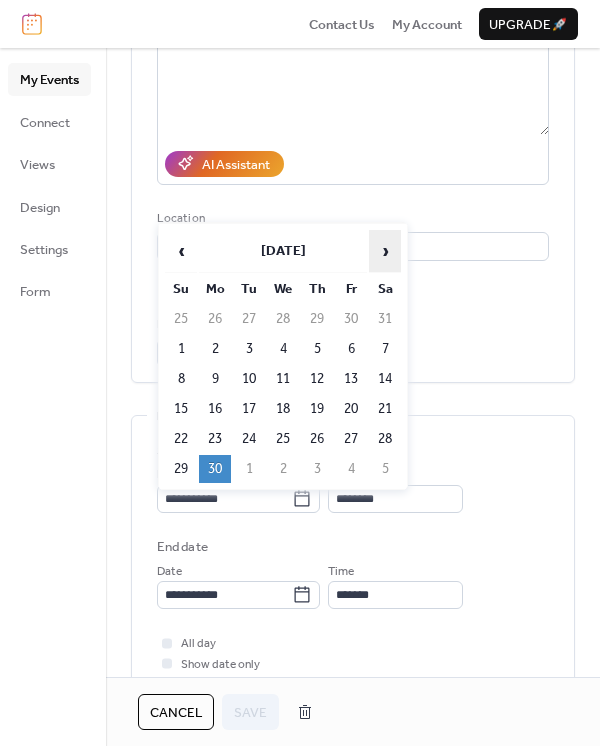click on "›" at bounding box center (385, 251) 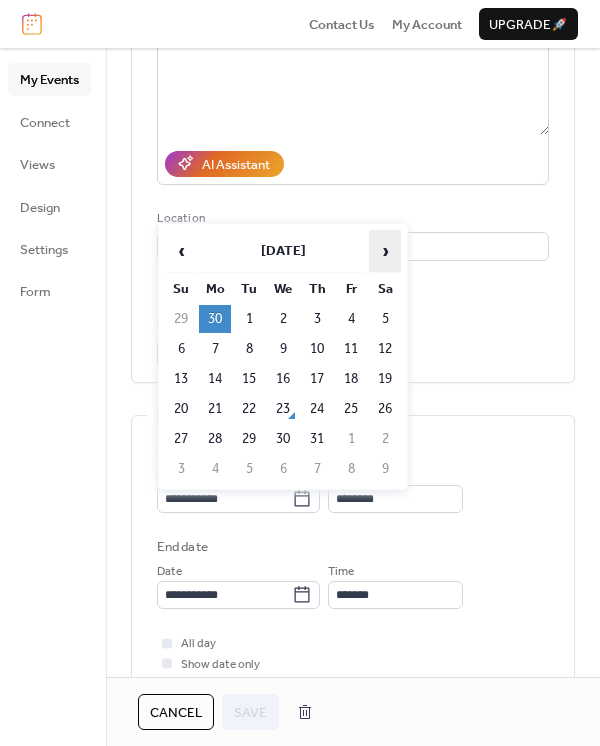 click on "›" at bounding box center [385, 251] 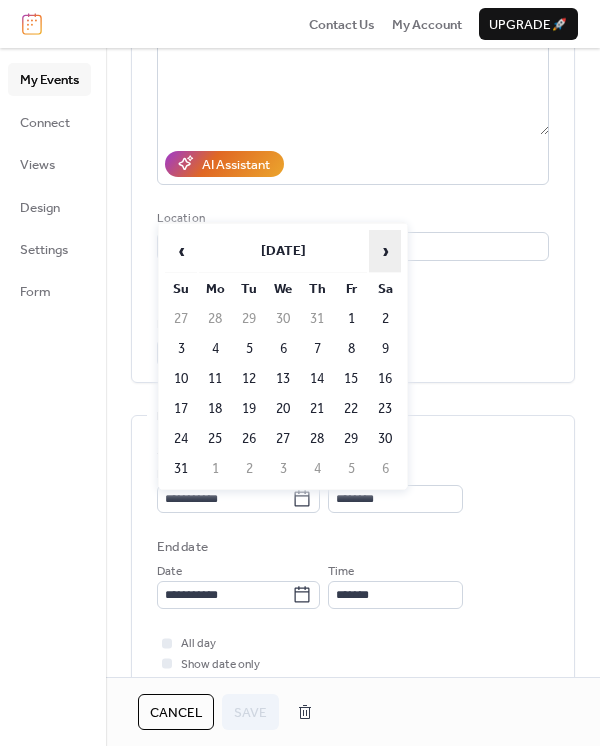 click on "›" at bounding box center (385, 251) 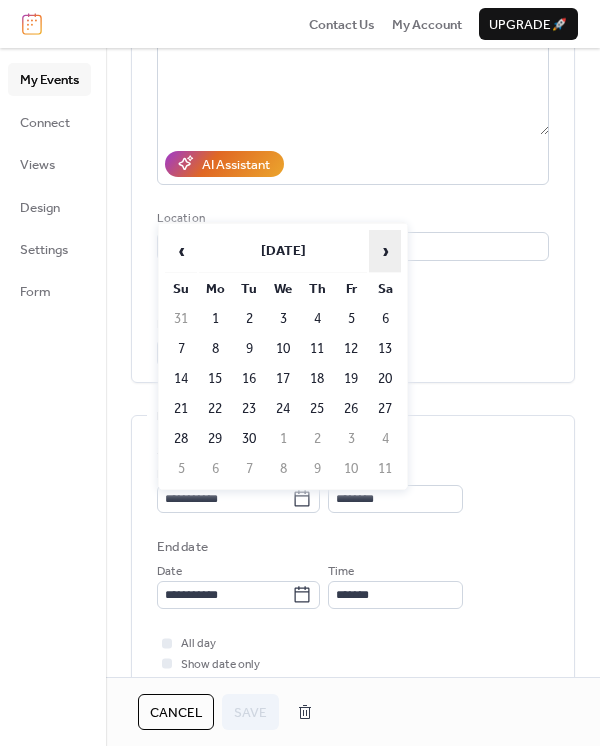 click on "›" at bounding box center [385, 251] 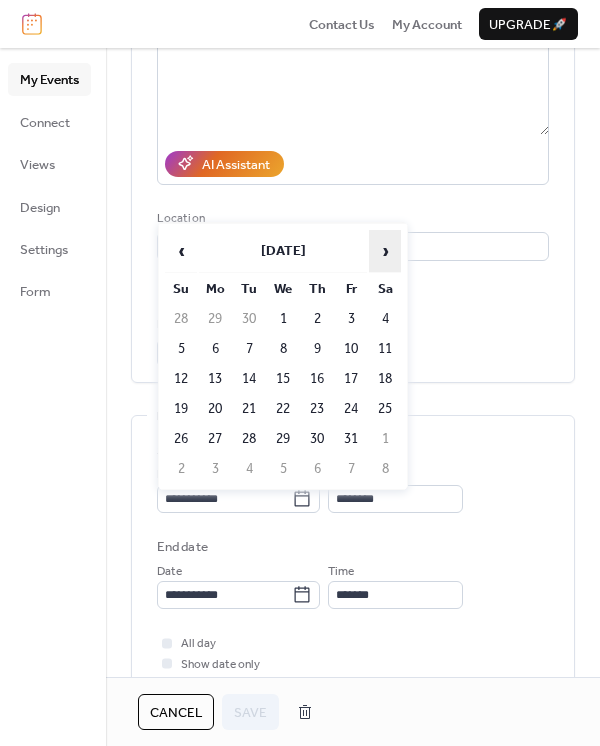 click on "›" at bounding box center [385, 251] 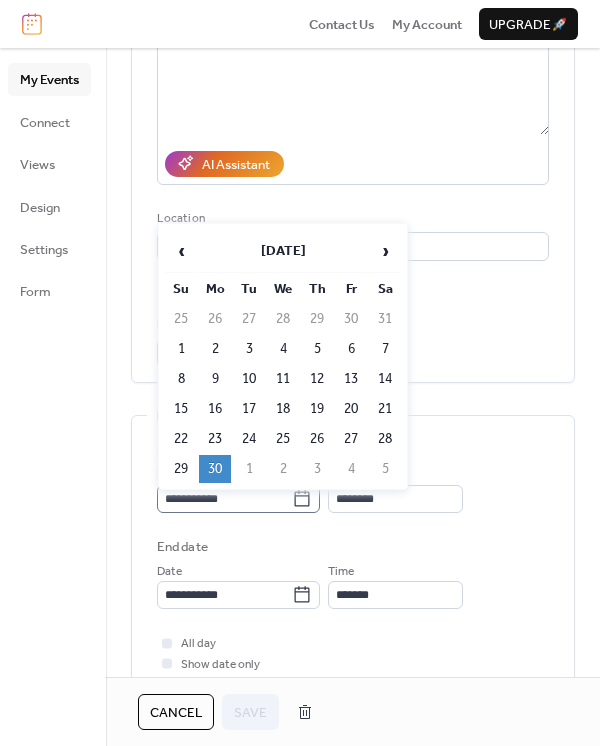 click 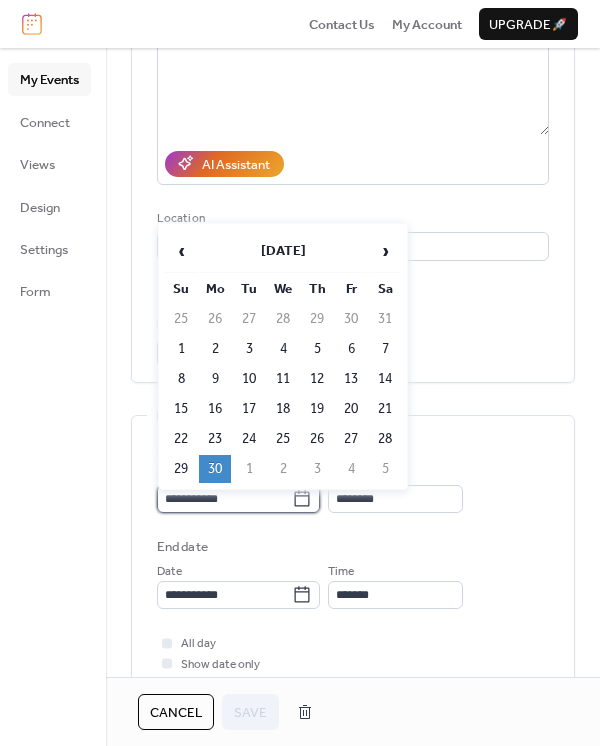 click on "**********" at bounding box center (224, 499) 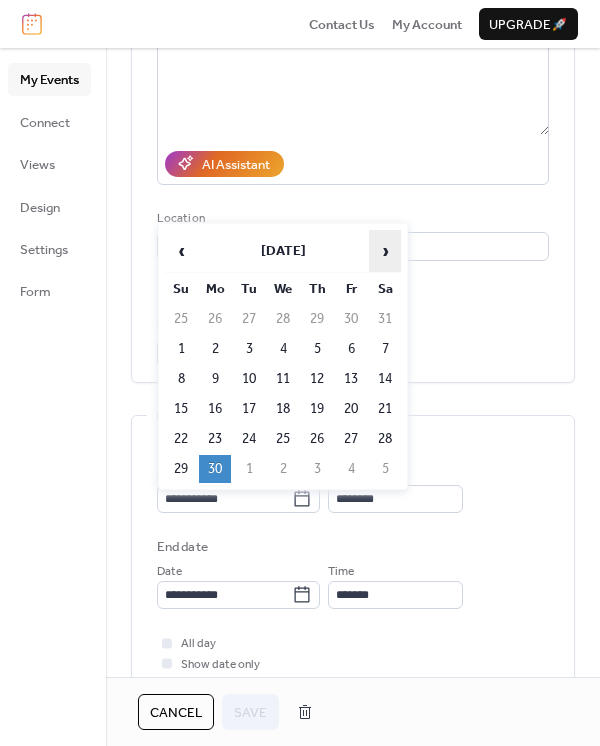 click on "›" at bounding box center [385, 251] 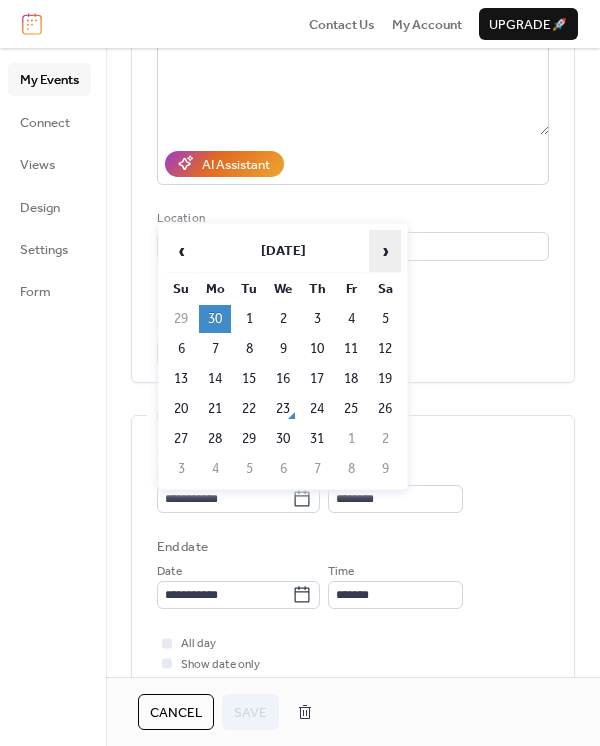click on "›" at bounding box center (385, 251) 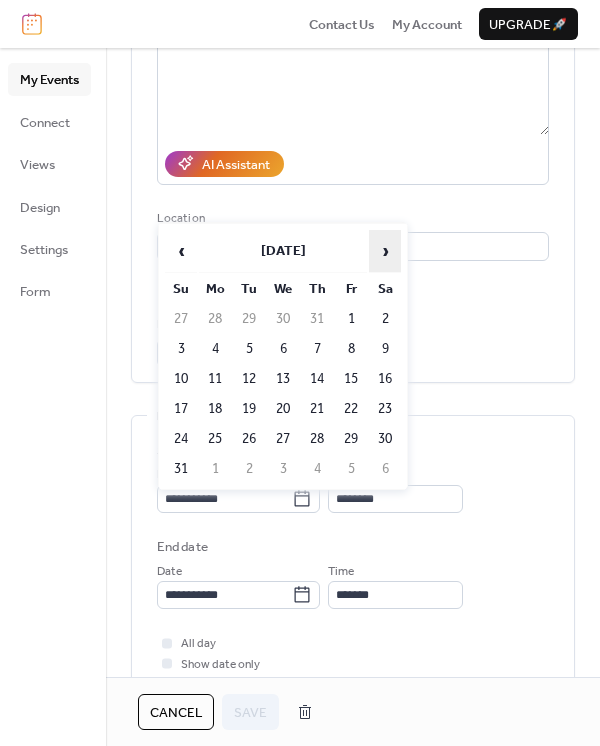 click on "›" at bounding box center (385, 251) 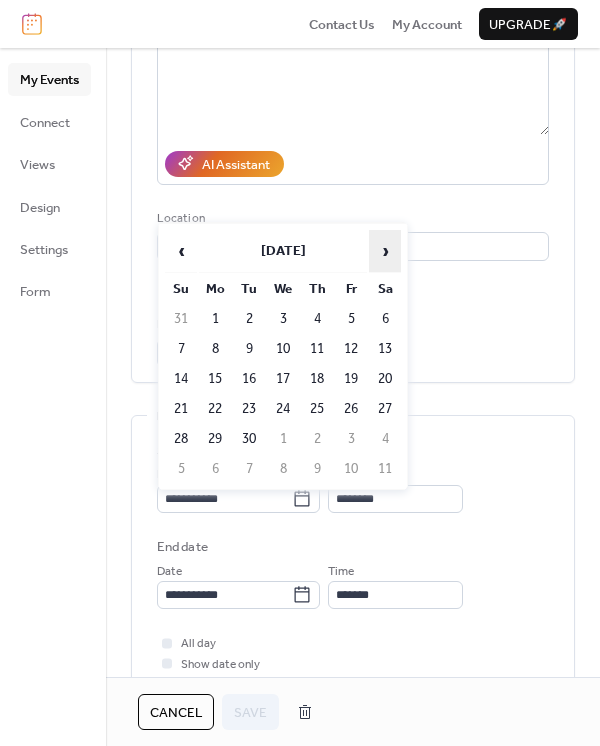 click on "›" at bounding box center [385, 251] 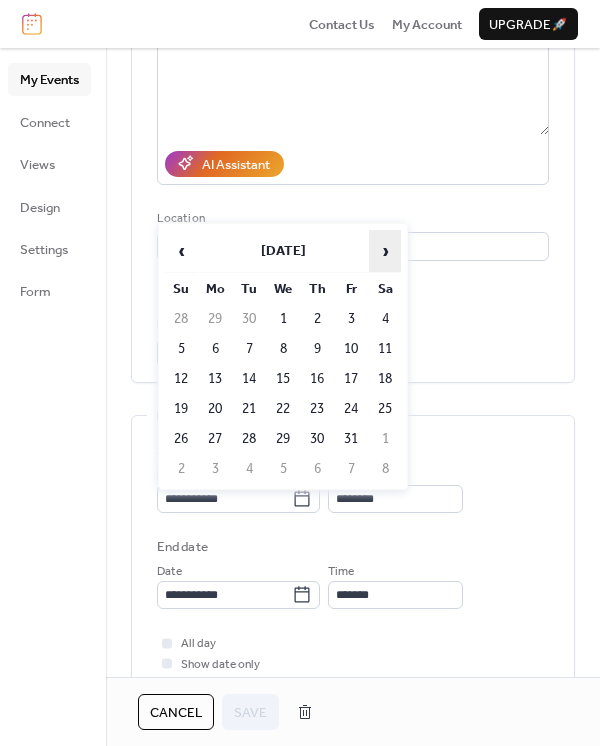 click on "›" at bounding box center [385, 251] 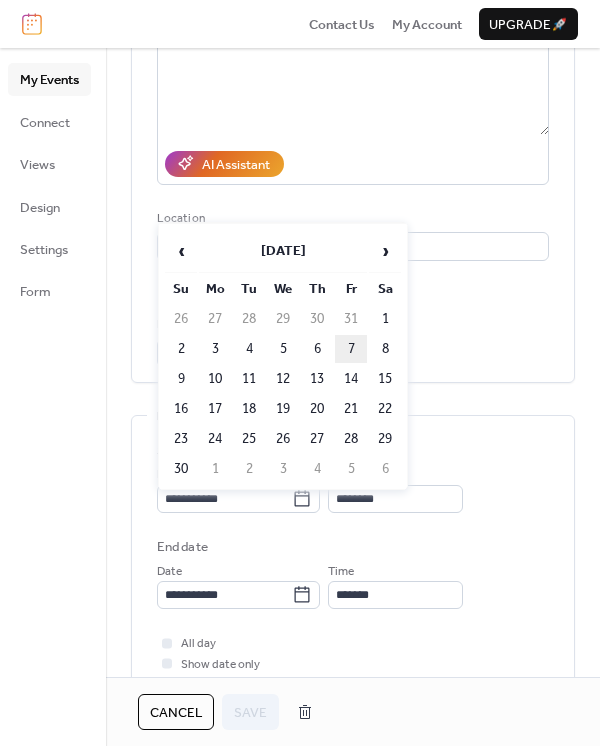 click on "7" at bounding box center [351, 349] 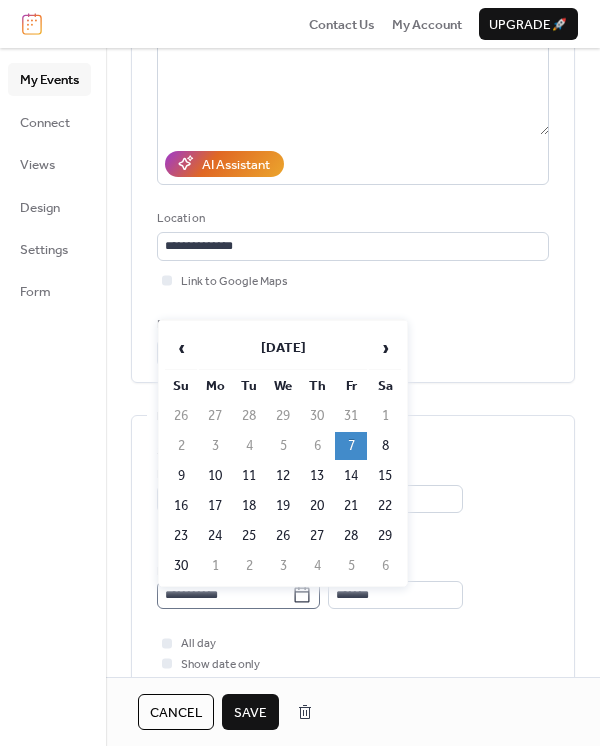 click 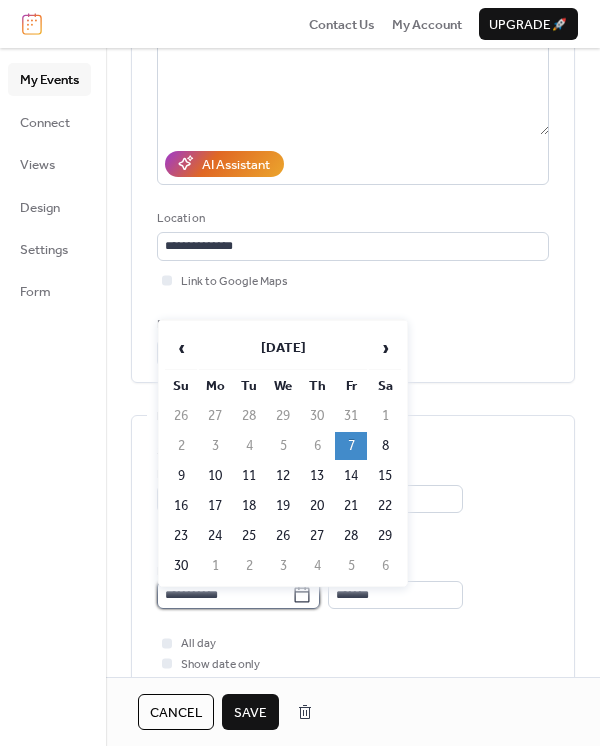 click on "**********" at bounding box center [224, 595] 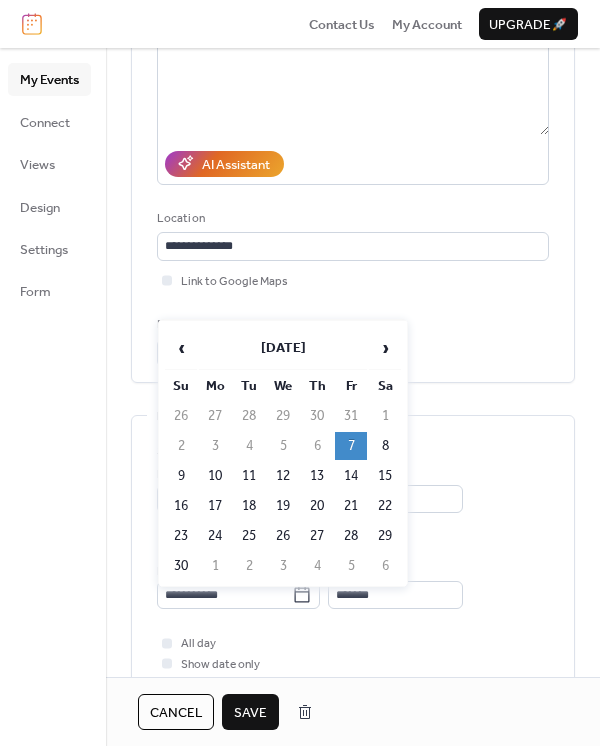 click on "8" at bounding box center (385, 446) 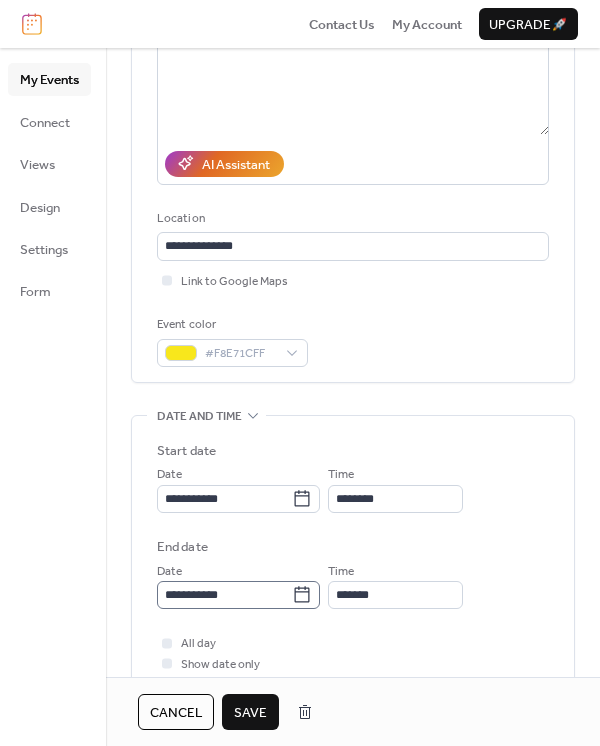 click 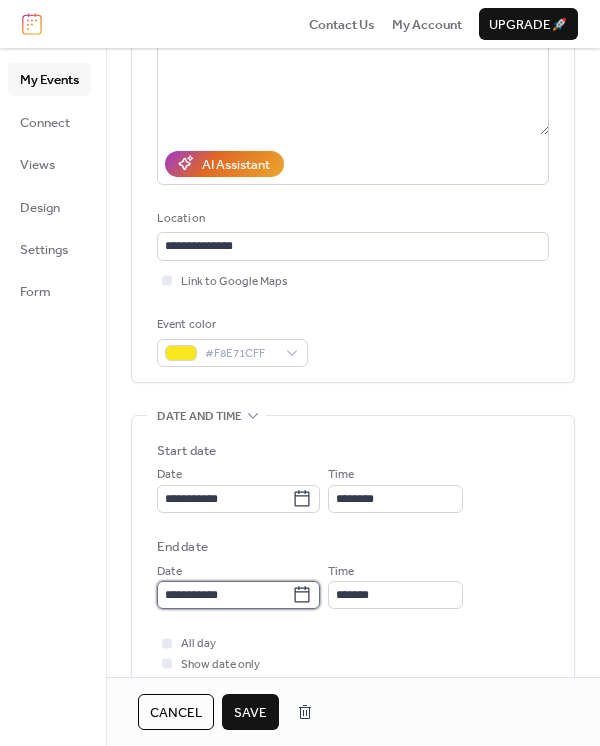 click on "**********" at bounding box center (224, 595) 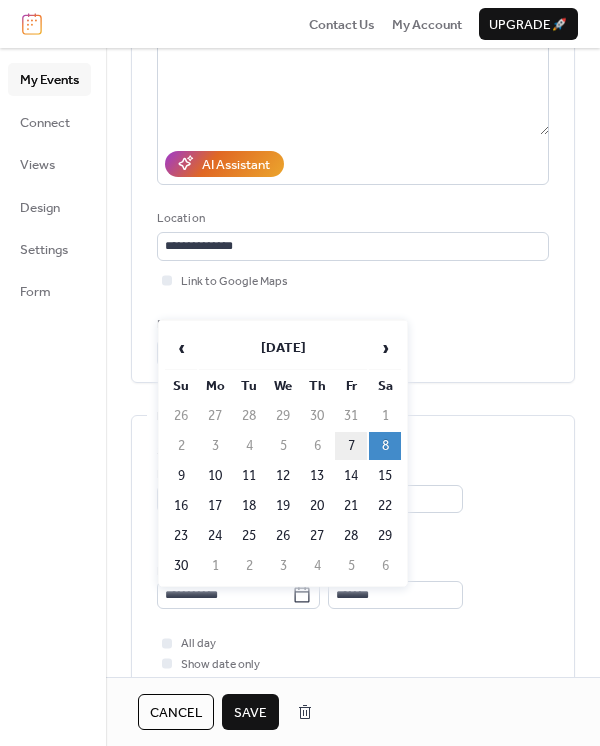 click on "7" at bounding box center (351, 446) 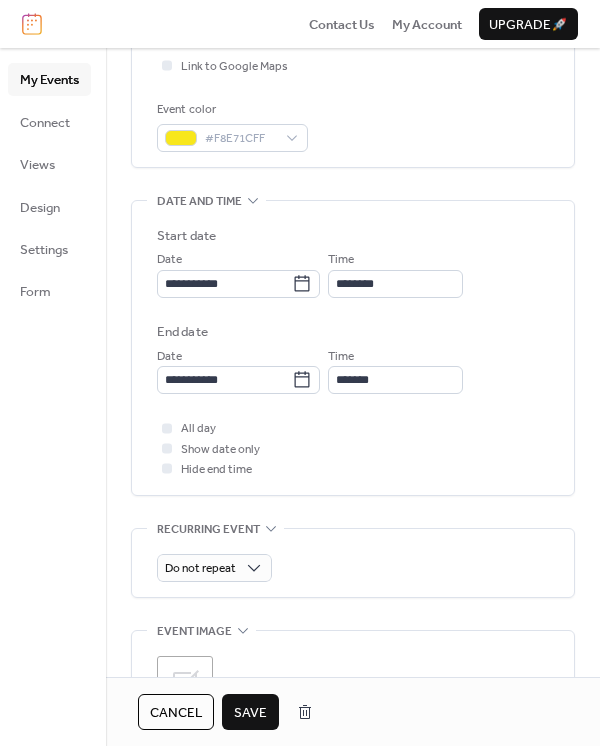 scroll, scrollTop: 400, scrollLeft: 0, axis: vertical 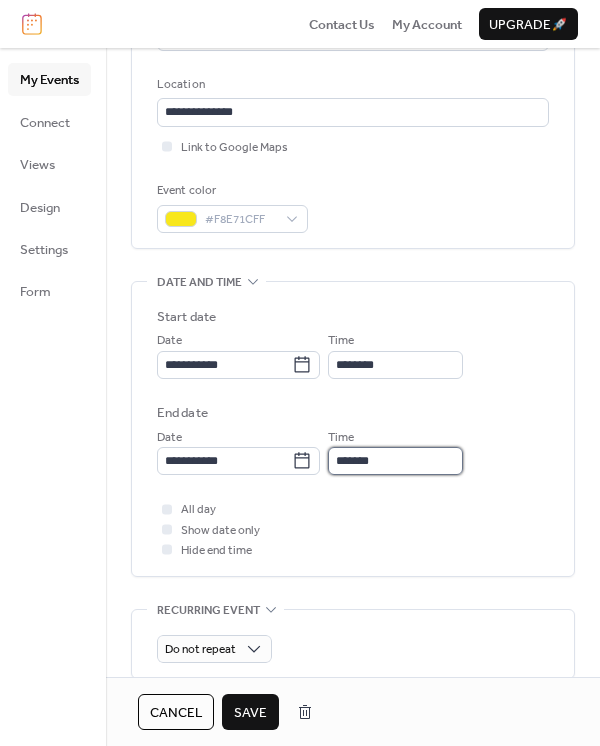 click on "*******" at bounding box center [395, 461] 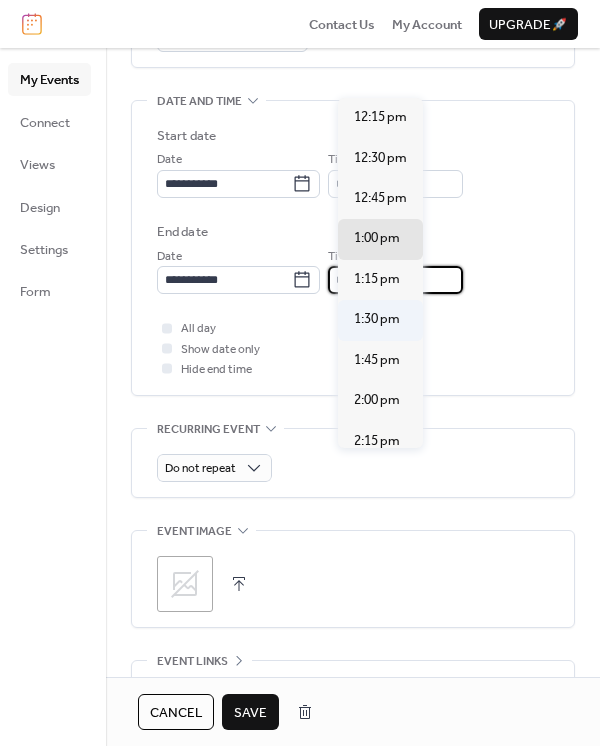 scroll, scrollTop: 666, scrollLeft: 0, axis: vertical 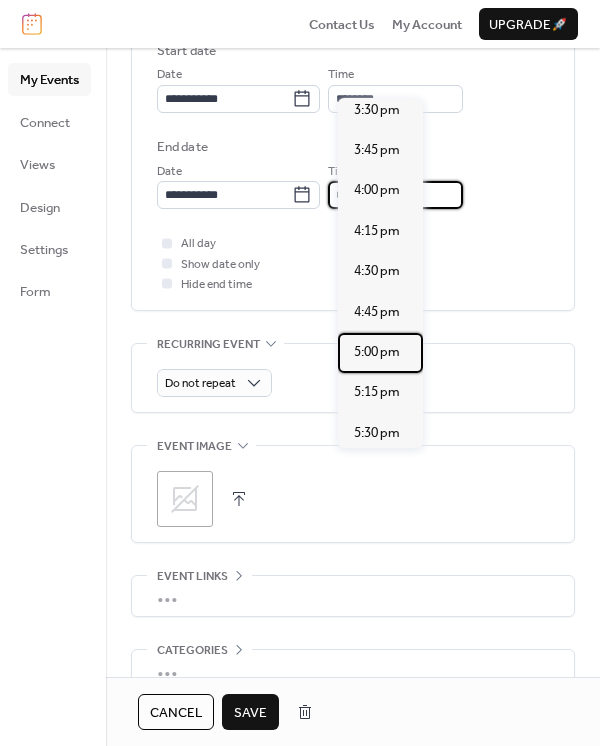click on "5:00 pm" at bounding box center (377, 352) 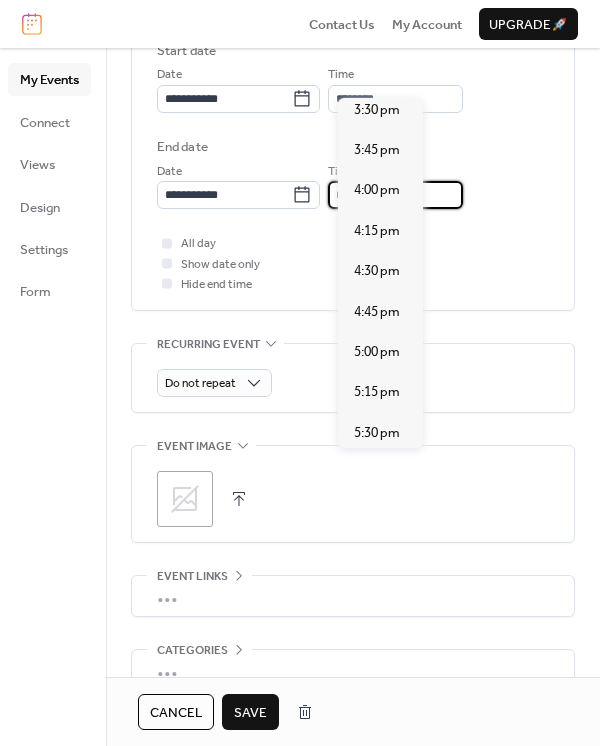 type on "*******" 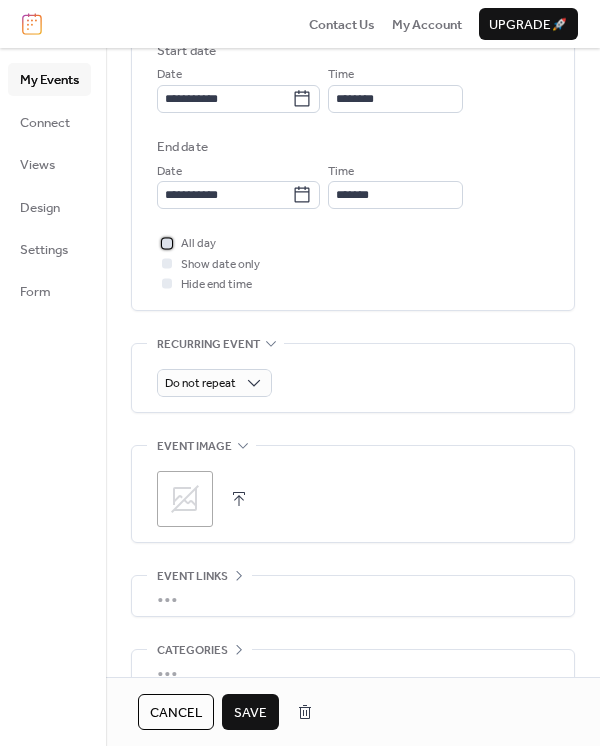 click at bounding box center (167, 243) 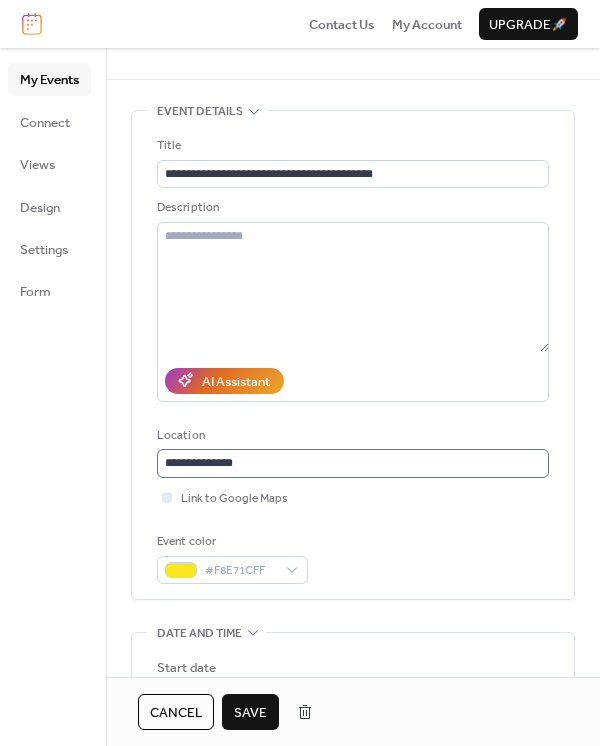 scroll, scrollTop: 0, scrollLeft: 0, axis: both 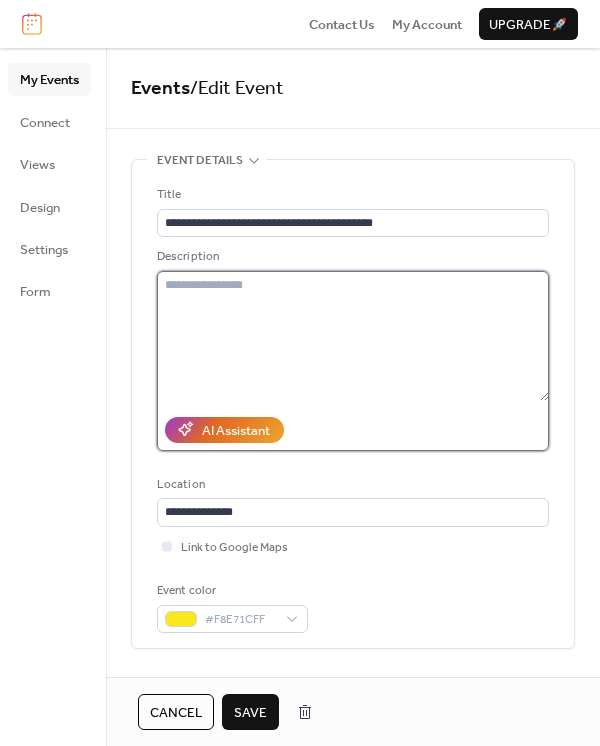 click at bounding box center (353, 336) 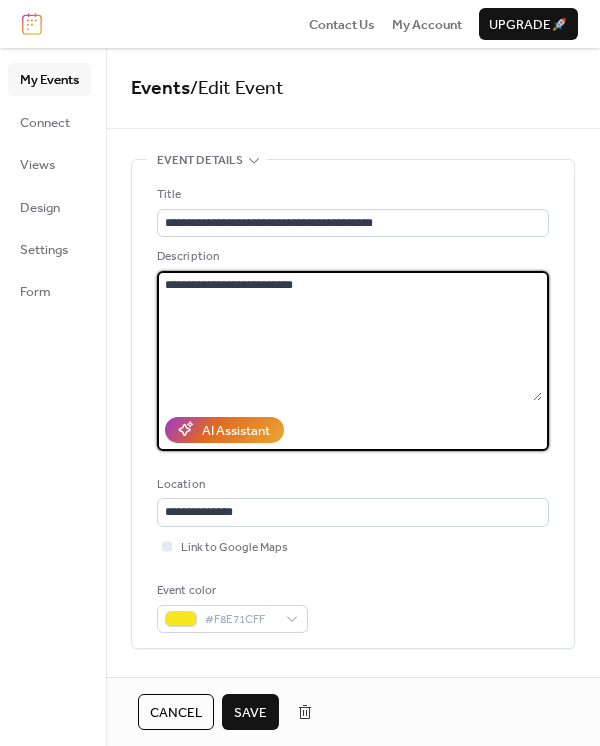 click on "**********" at bounding box center [349, 336] 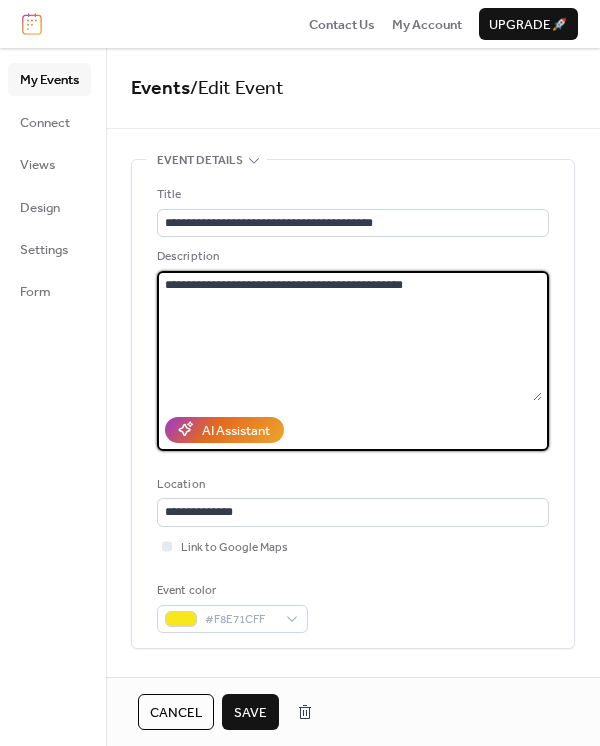 type on "**********" 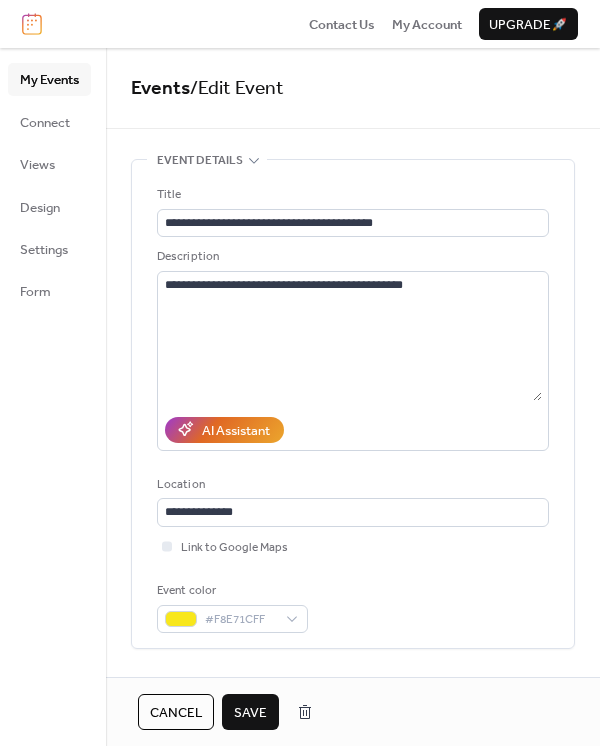 click on "Save" at bounding box center [250, 713] 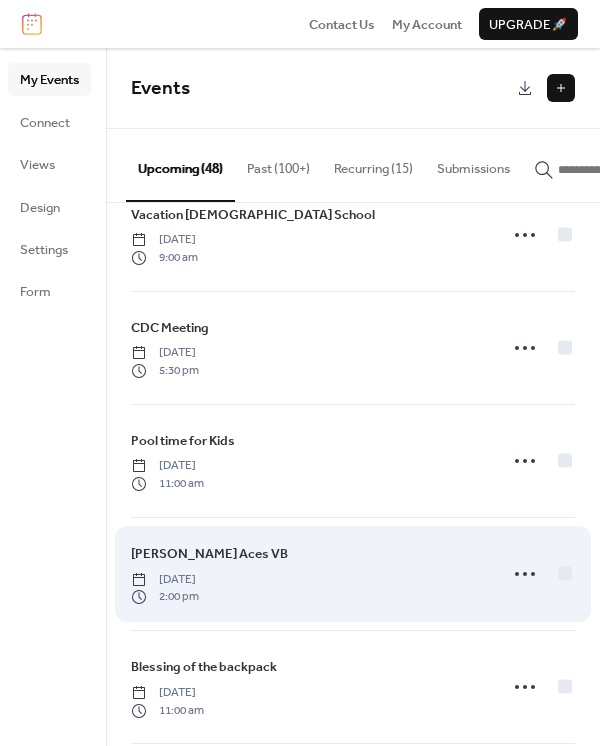 scroll, scrollTop: 0, scrollLeft: 0, axis: both 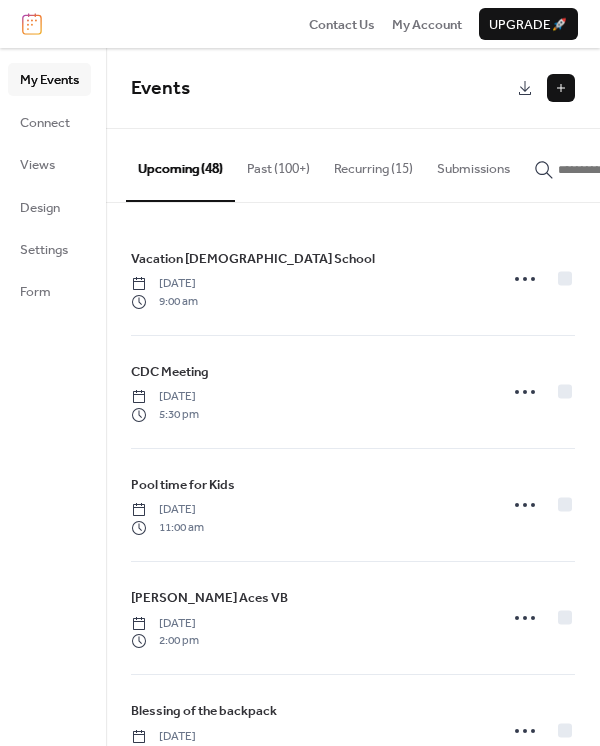click at bounding box center [618, 170] 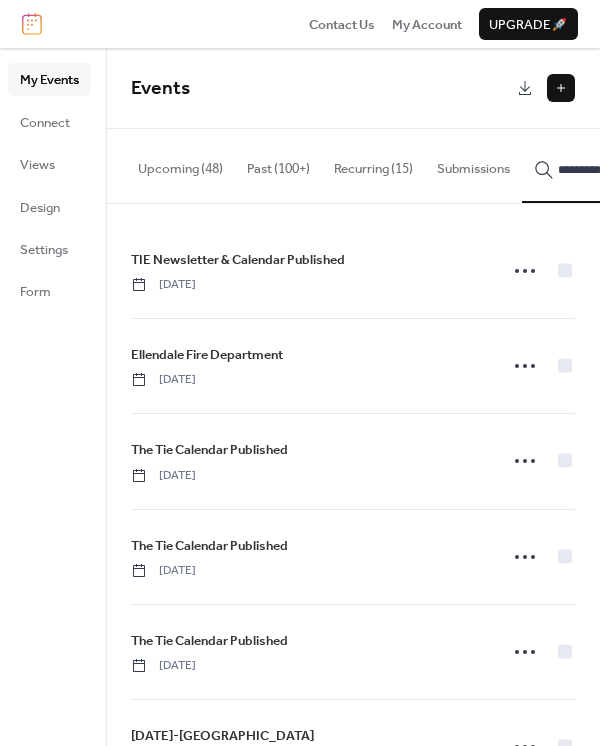 scroll, scrollTop: 0, scrollLeft: 18, axis: horizontal 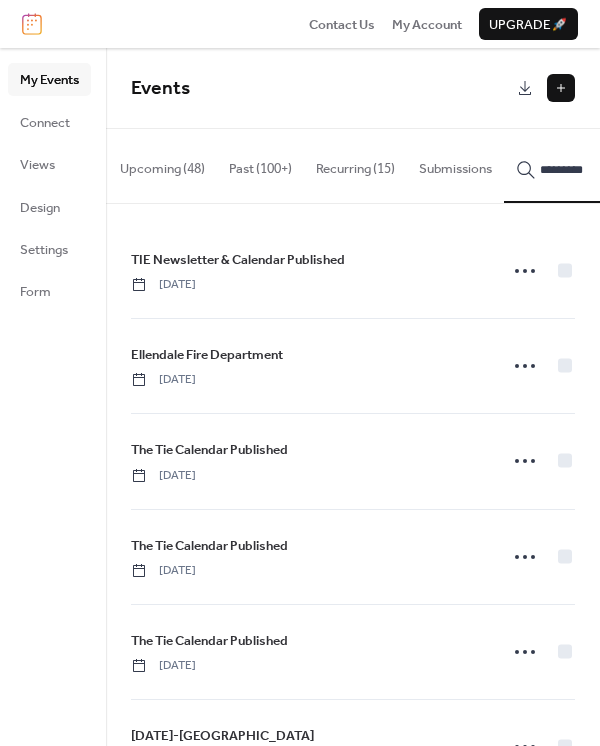 click 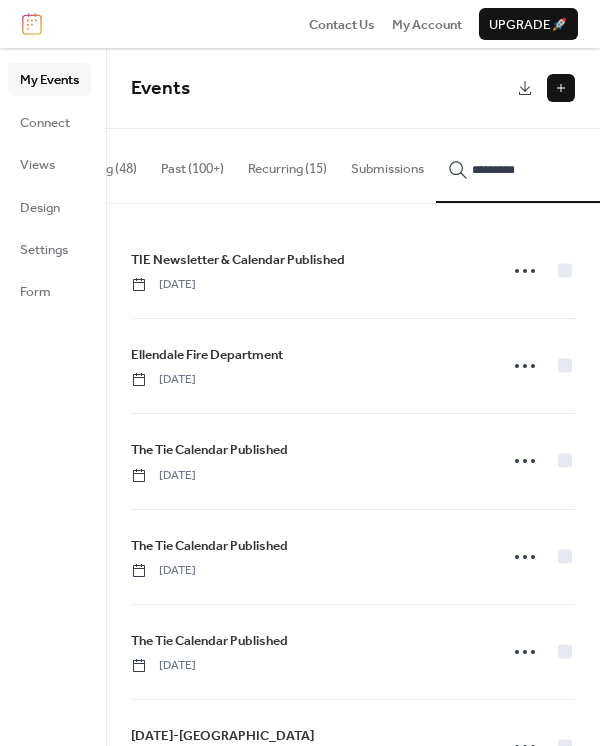 click 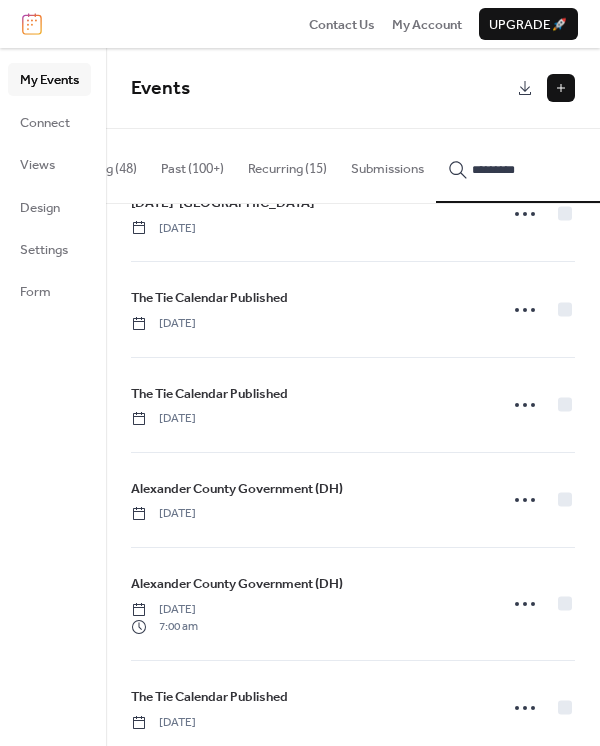 scroll, scrollTop: 666, scrollLeft: 0, axis: vertical 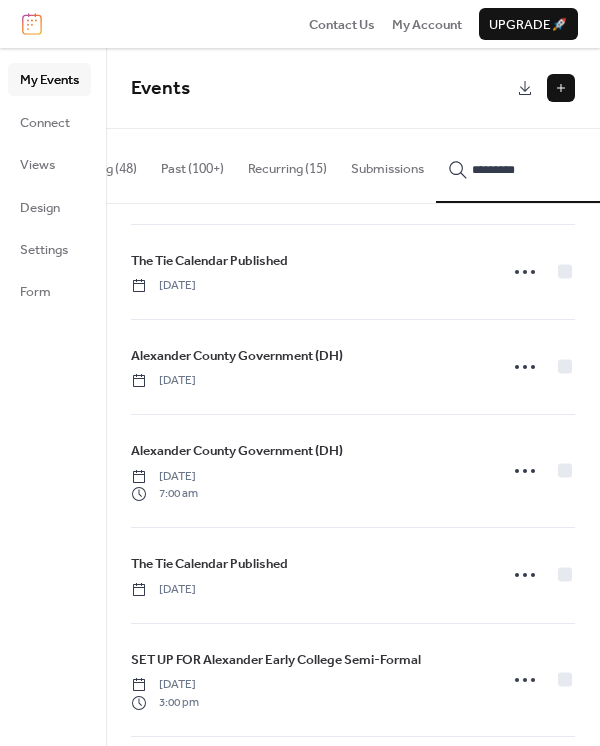 click 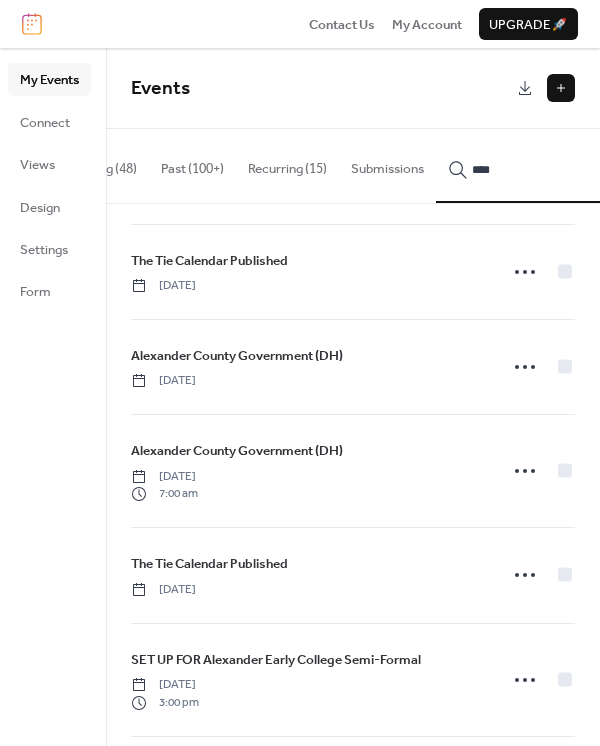 click 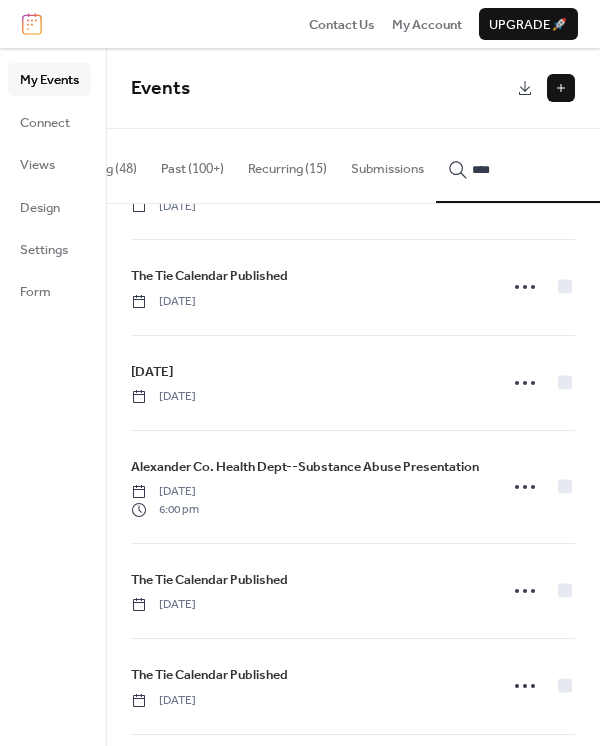 scroll, scrollTop: 1600, scrollLeft: 0, axis: vertical 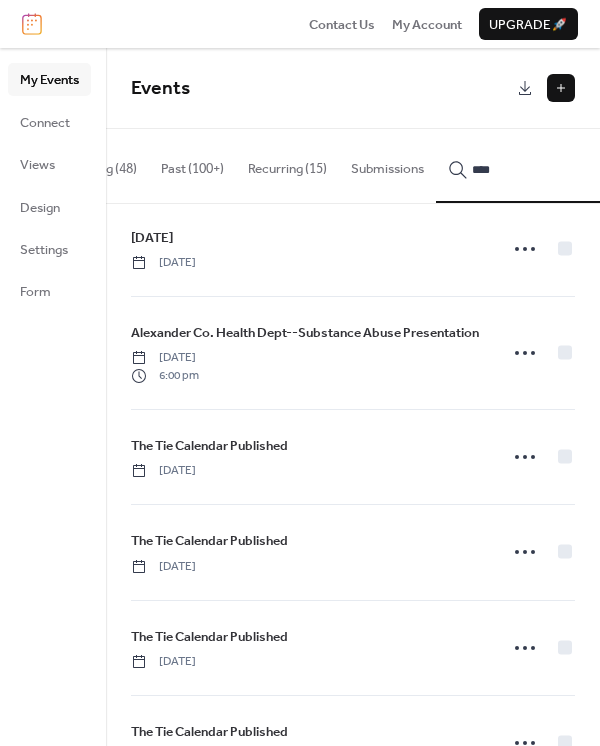 drag, startPoint x: 524, startPoint y: 168, endPoint x: 474, endPoint y: 152, distance: 52.49762 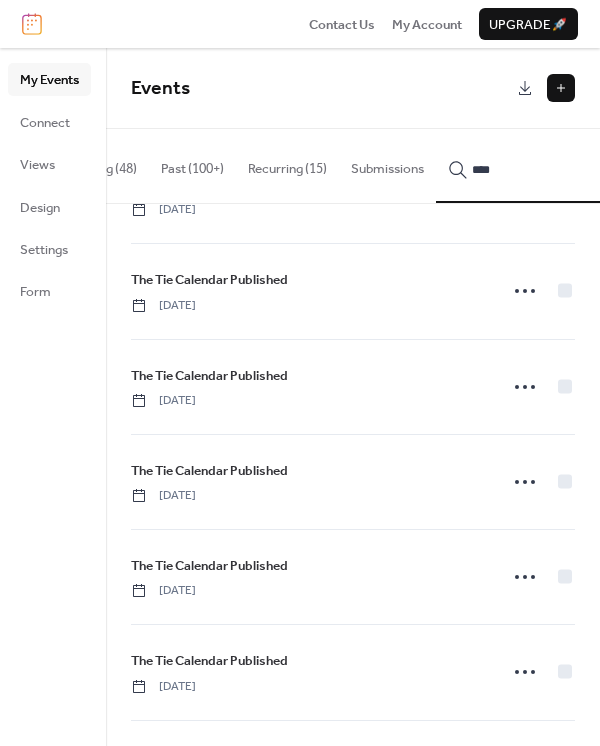 scroll, scrollTop: 1866, scrollLeft: 0, axis: vertical 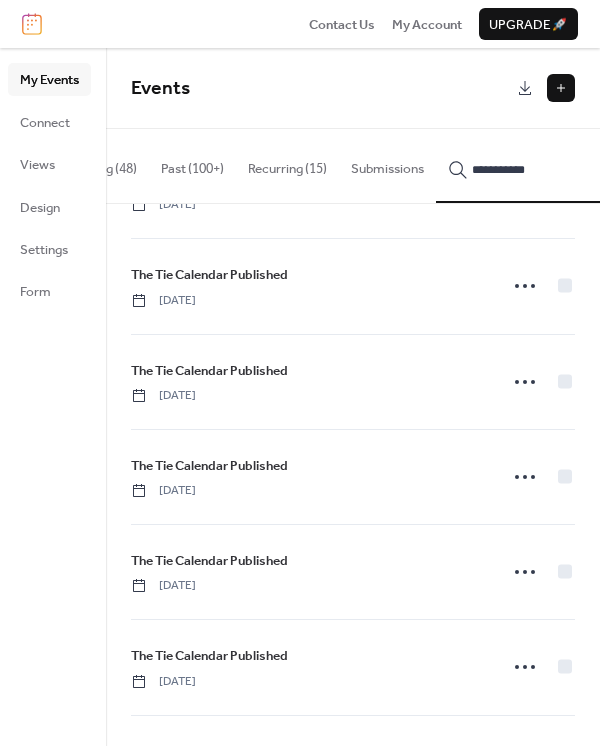 type on "**********" 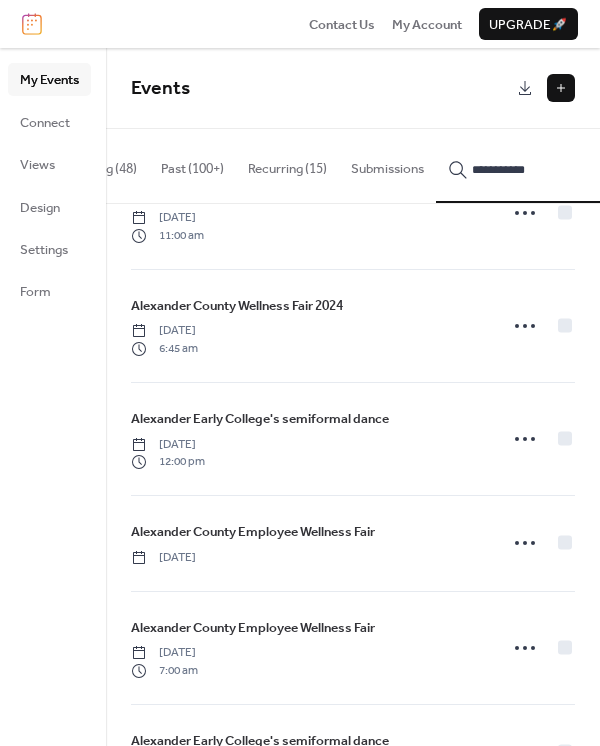 scroll, scrollTop: 4000, scrollLeft: 0, axis: vertical 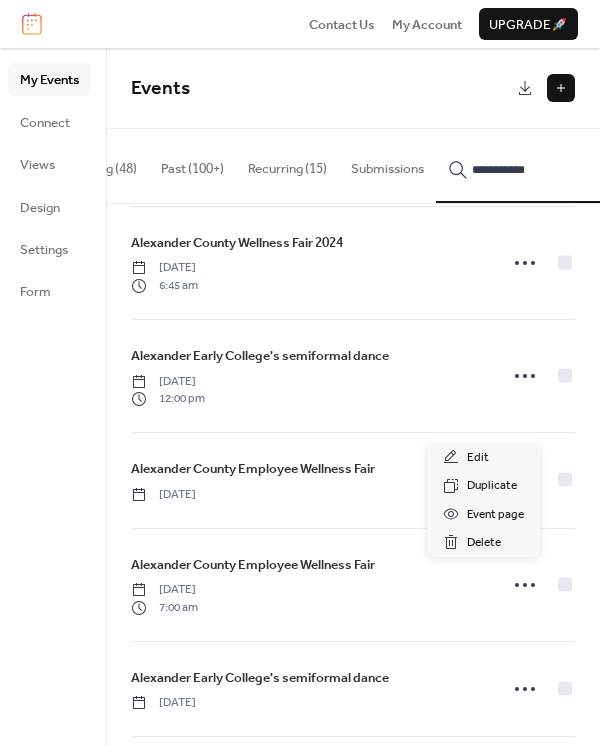click 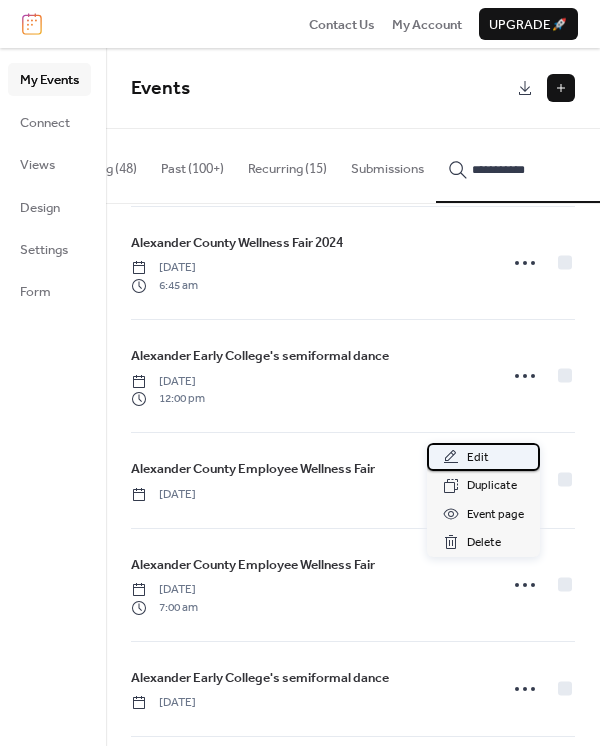 click on "Edit" at bounding box center (478, 458) 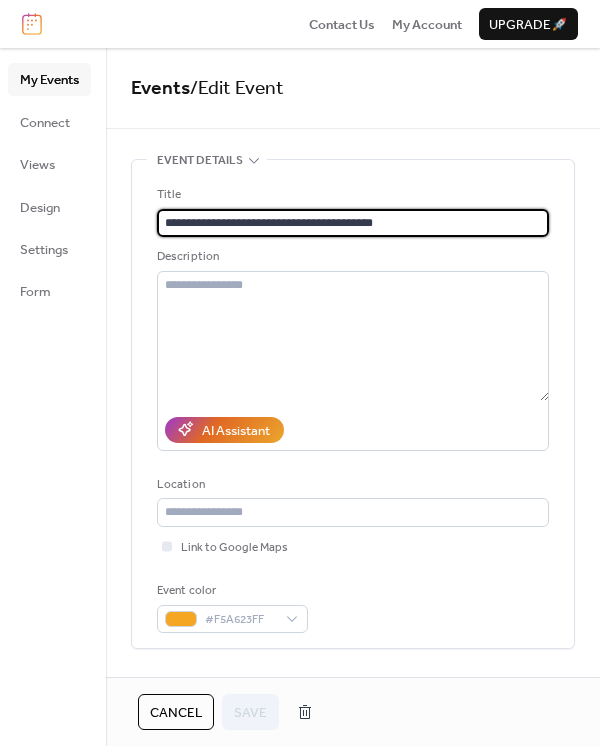 scroll, scrollTop: 133, scrollLeft: 0, axis: vertical 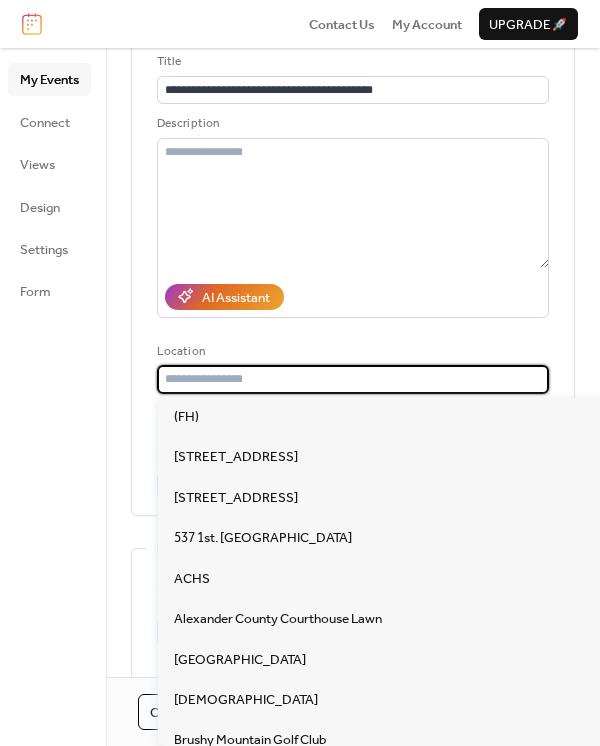 click at bounding box center (353, 379) 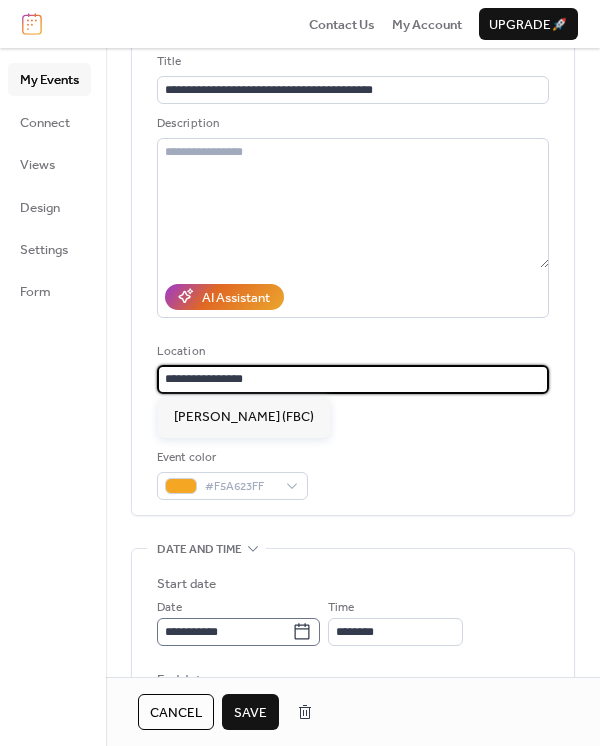 click 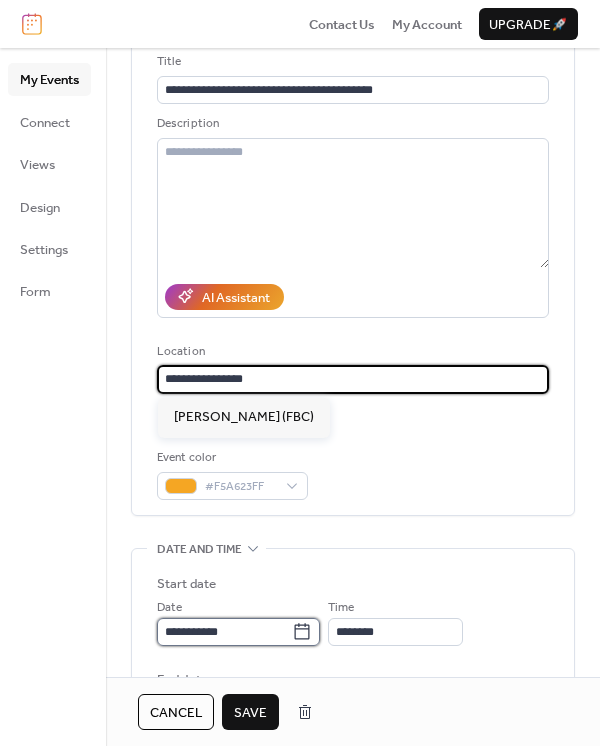 click on "**********" at bounding box center (224, 632) 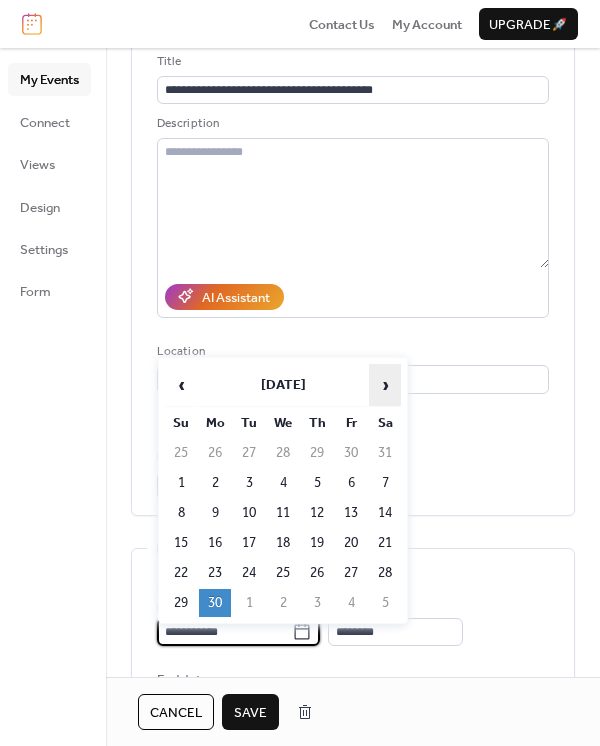 click on "›" at bounding box center [385, 385] 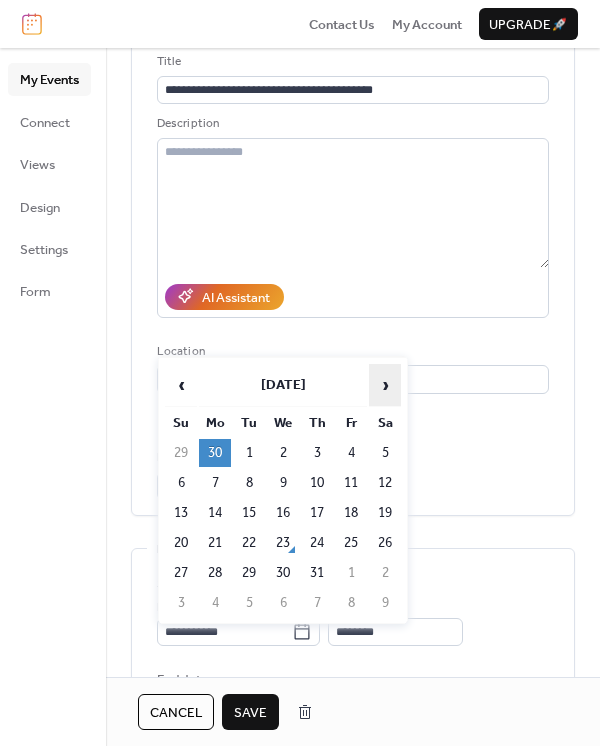 click on "›" at bounding box center (385, 385) 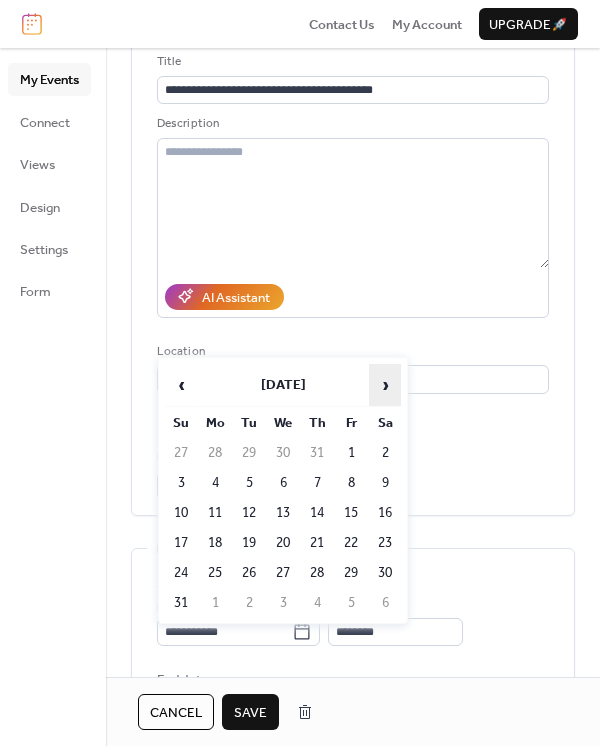 click on "›" at bounding box center [385, 385] 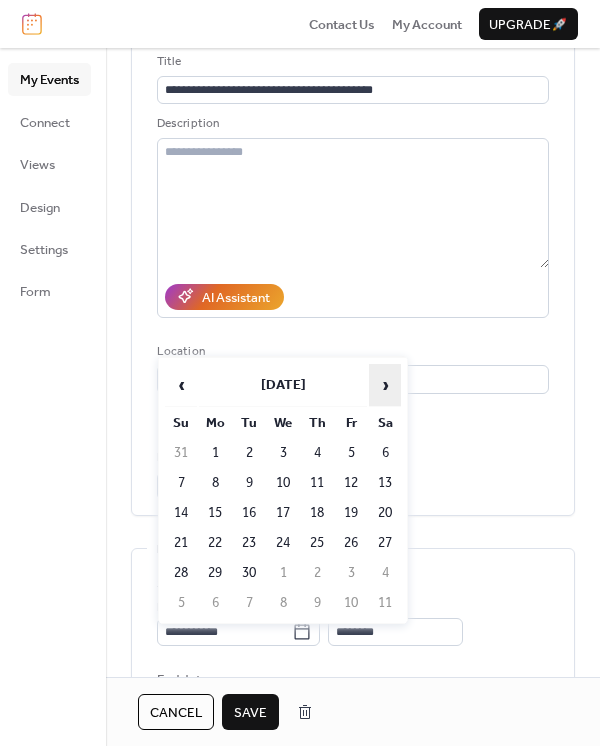 click on "›" at bounding box center (385, 385) 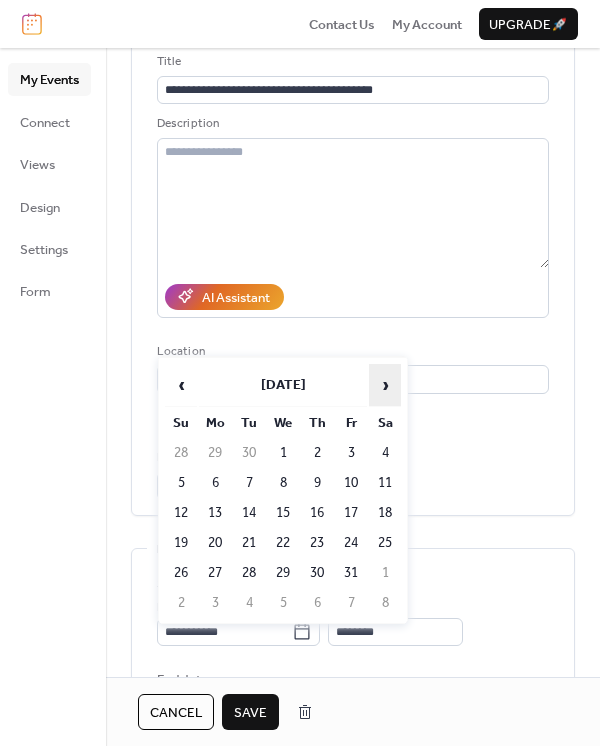 click on "›" at bounding box center [385, 385] 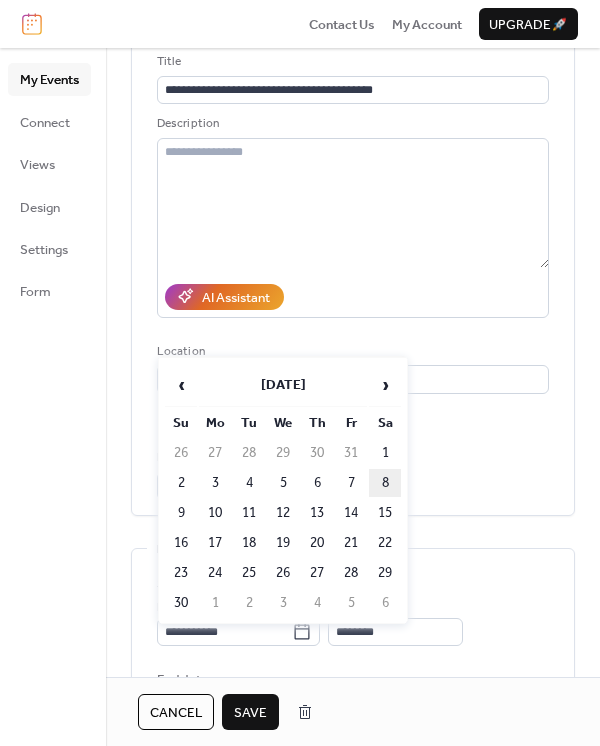 click on "8" at bounding box center [385, 483] 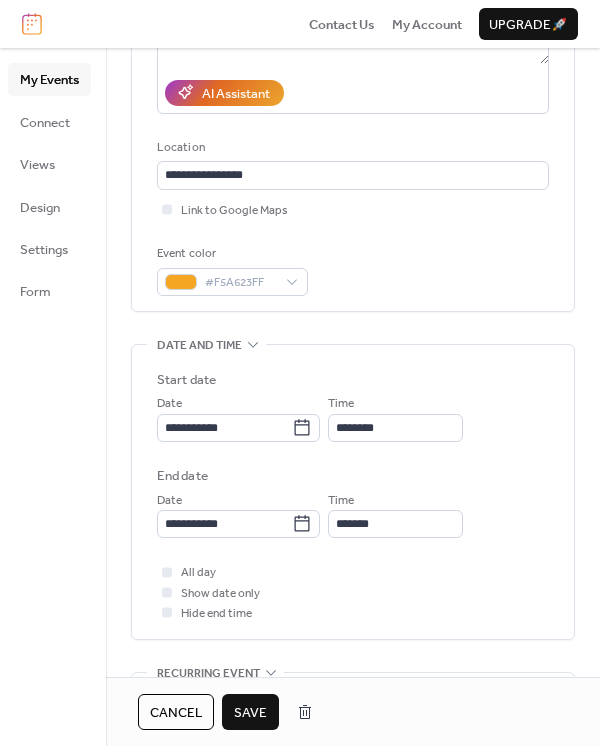scroll, scrollTop: 400, scrollLeft: 0, axis: vertical 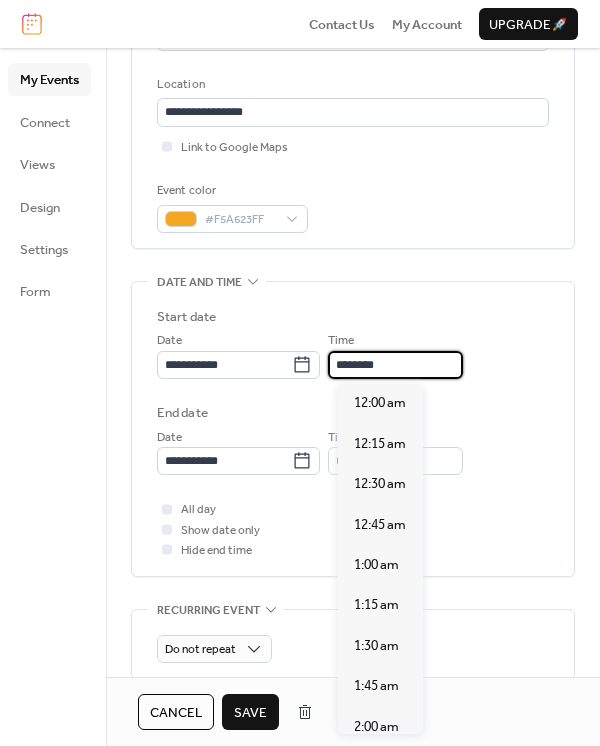 click on "********" at bounding box center [395, 365] 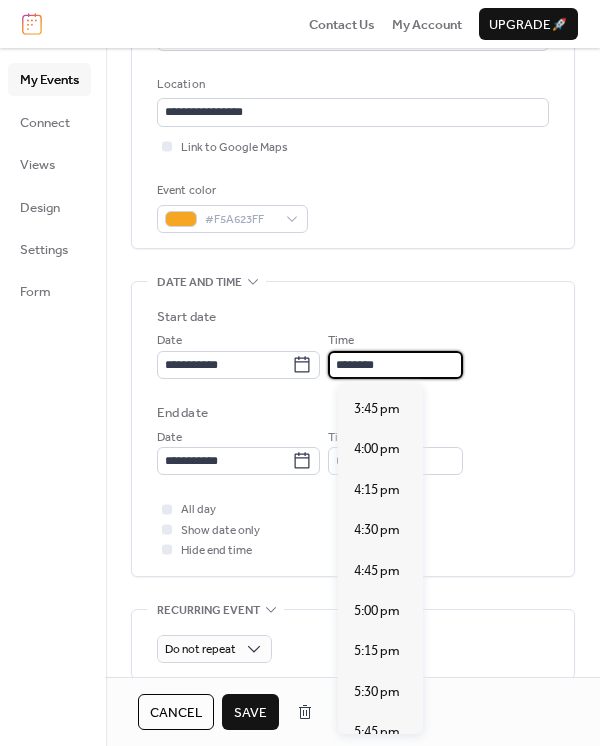 scroll, scrollTop: 2541, scrollLeft: 0, axis: vertical 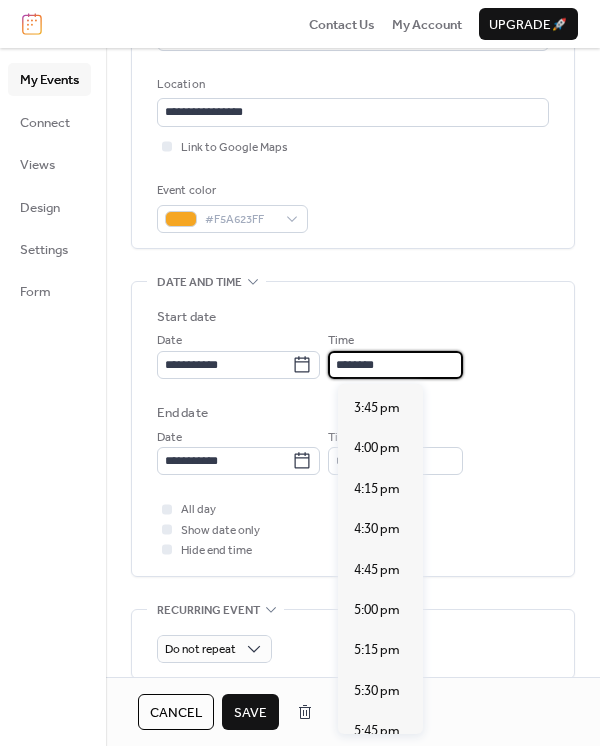 click on "6:00 pm" at bounding box center [377, 772] 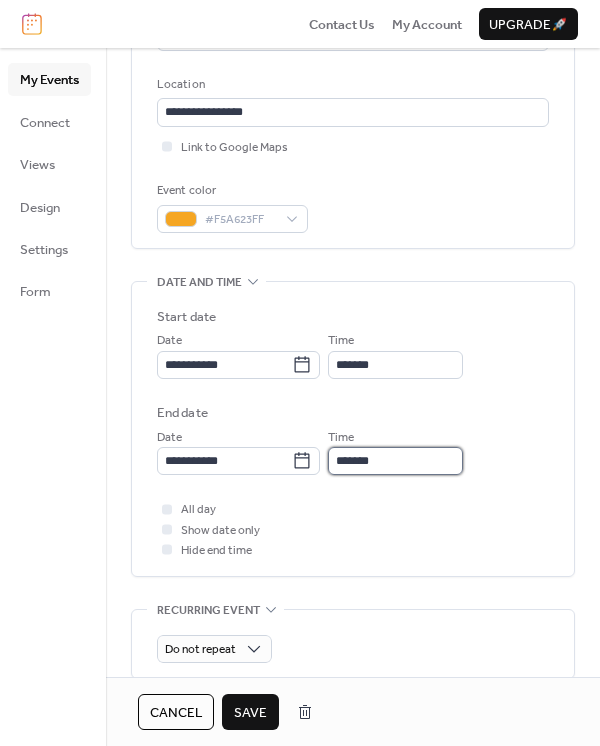 click on "*******" at bounding box center [395, 461] 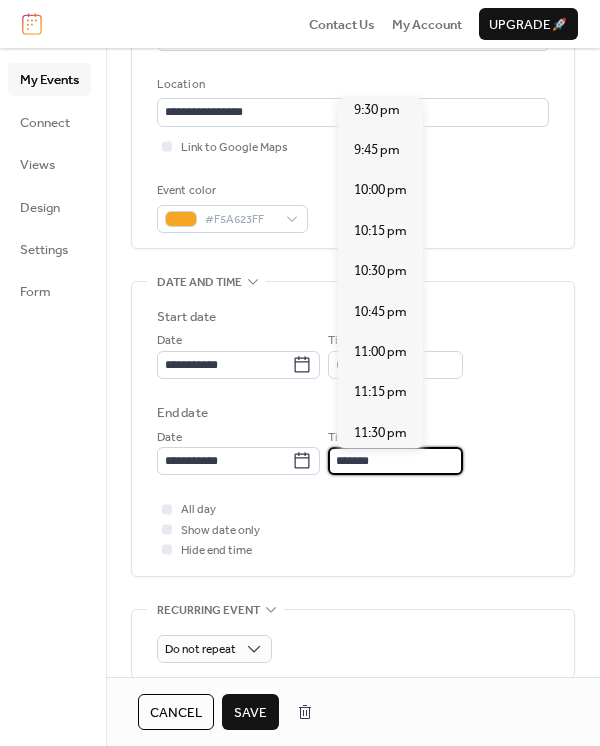 scroll, scrollTop: 400, scrollLeft: 0, axis: vertical 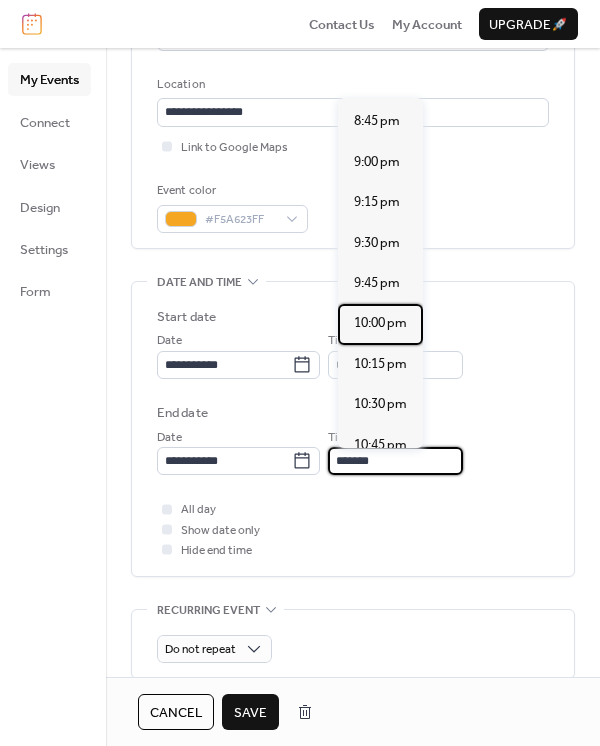 click on "10:00 pm" at bounding box center [380, 323] 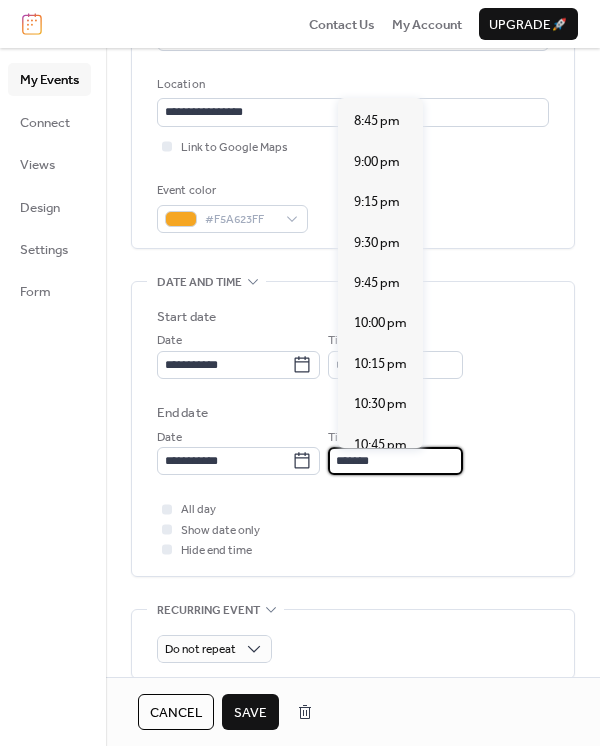 type on "********" 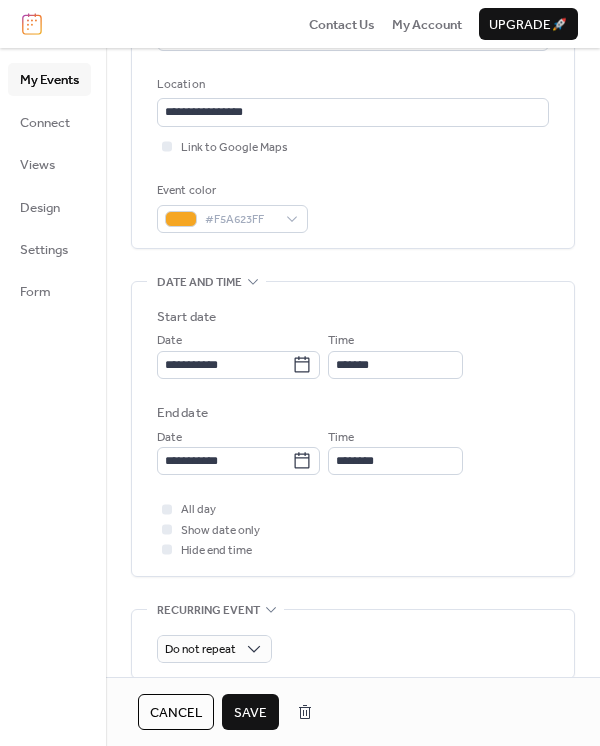 click on "Save" at bounding box center (250, 713) 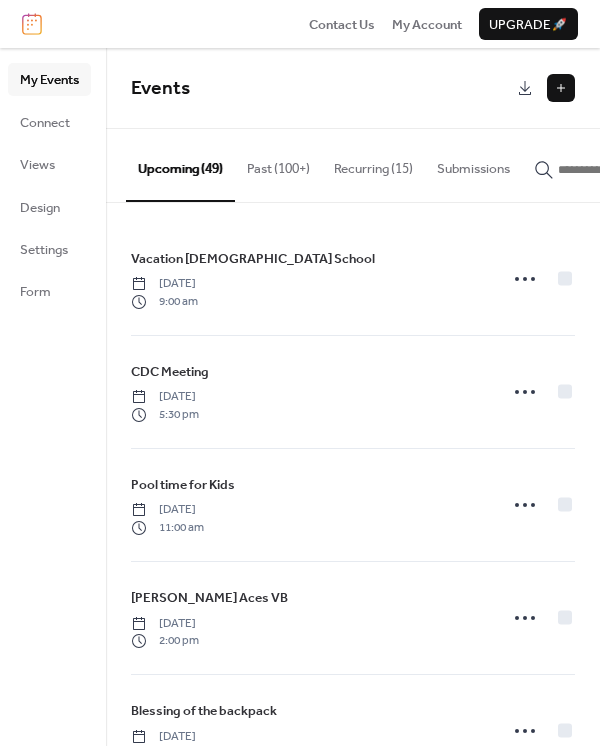 click at bounding box center [618, 170] 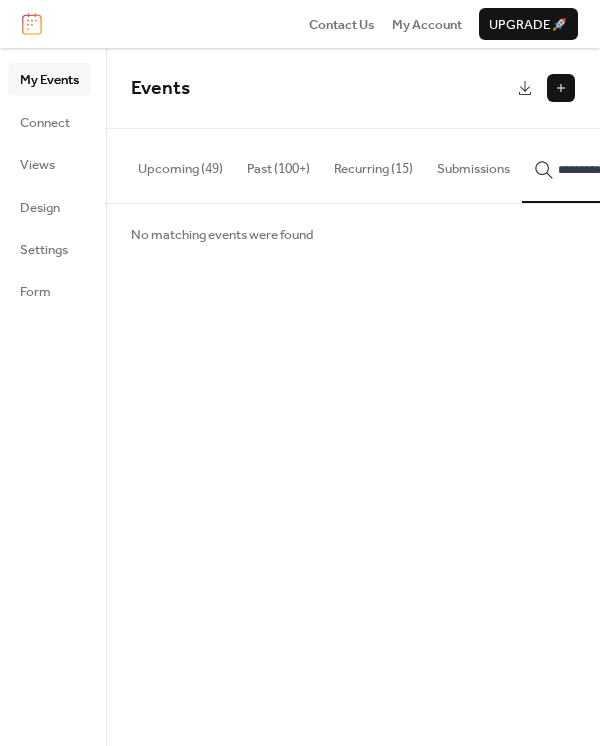 click on "*********" at bounding box center (606, 165) 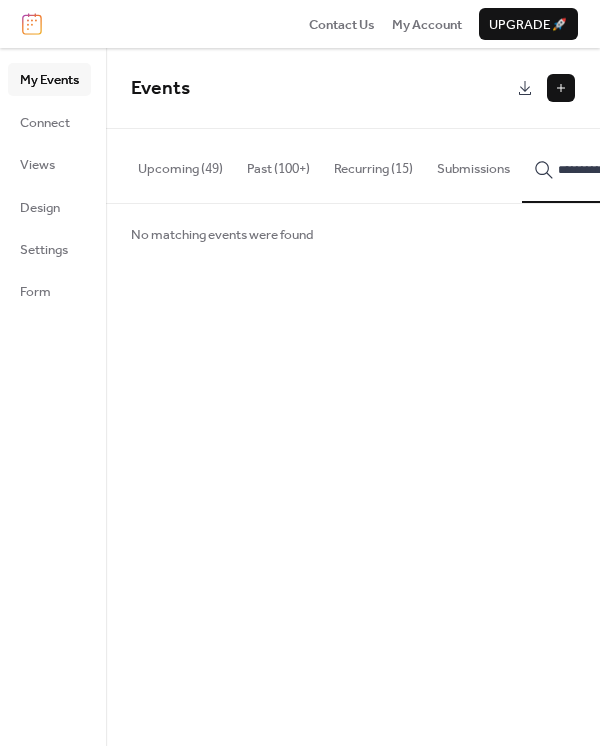 click on "**********" at bounding box center [606, 165] 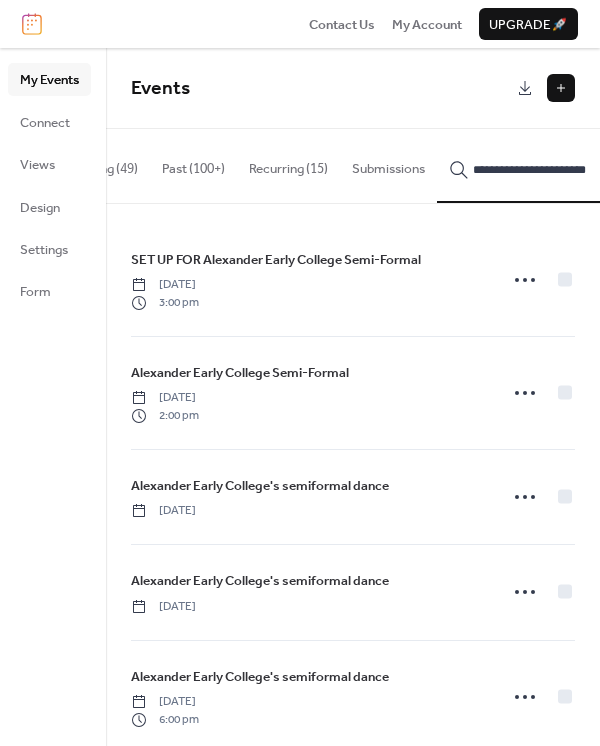 click on "**********" at bounding box center (533, 170) 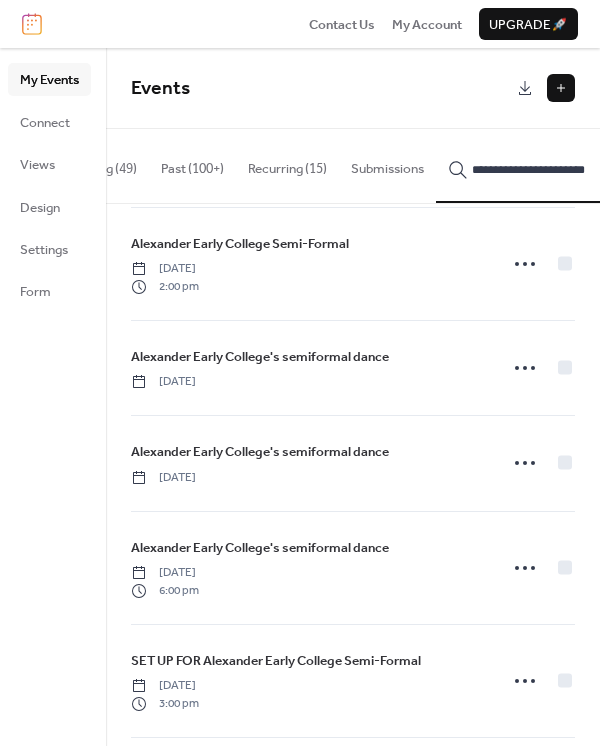 scroll, scrollTop: 133, scrollLeft: 0, axis: vertical 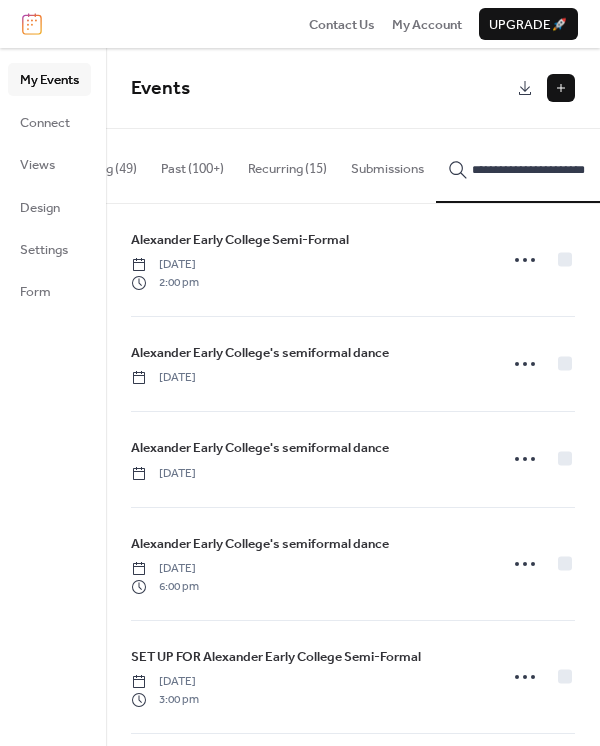 click 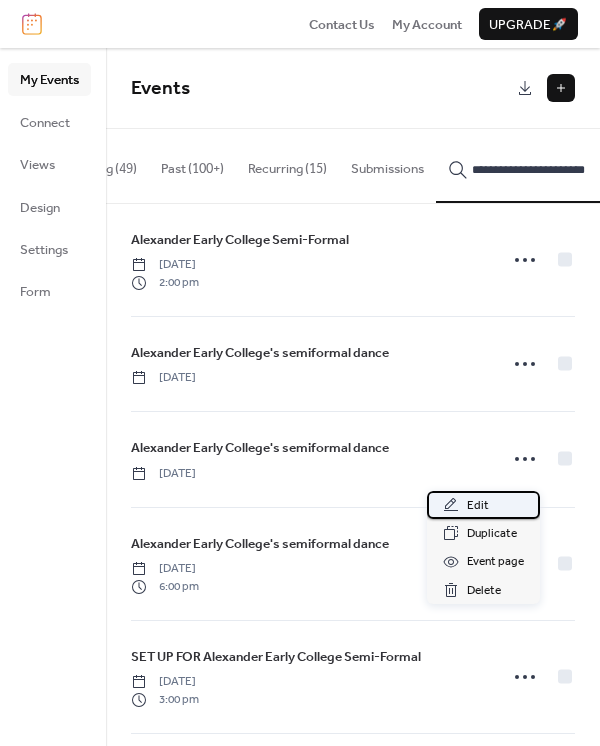 click on "Edit" at bounding box center (478, 506) 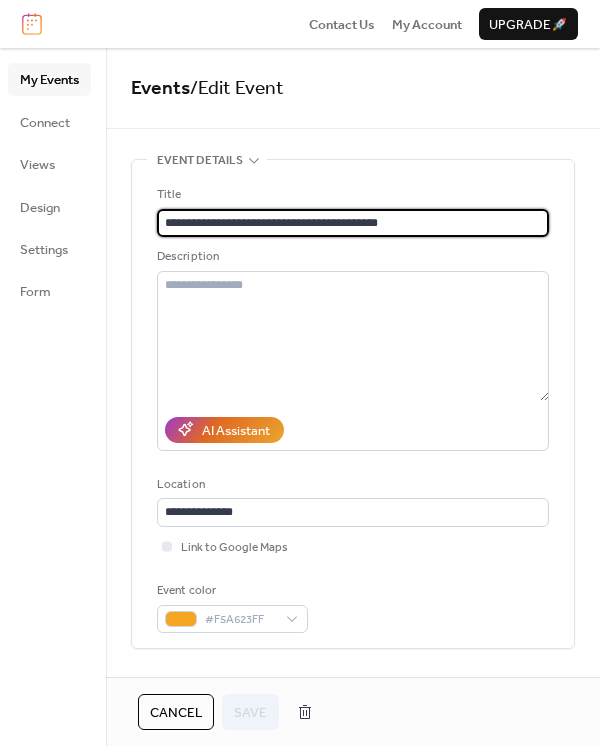 drag, startPoint x: 398, startPoint y: 228, endPoint x: 358, endPoint y: 217, distance: 41.484936 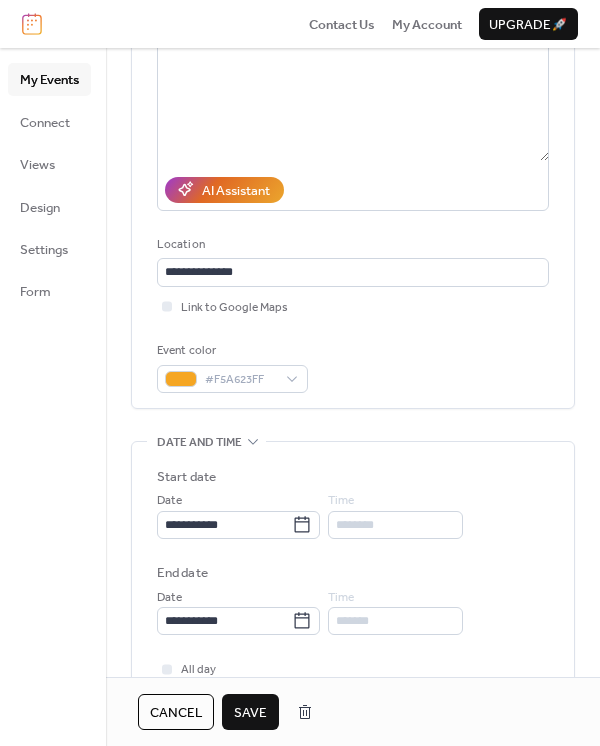 scroll, scrollTop: 266, scrollLeft: 0, axis: vertical 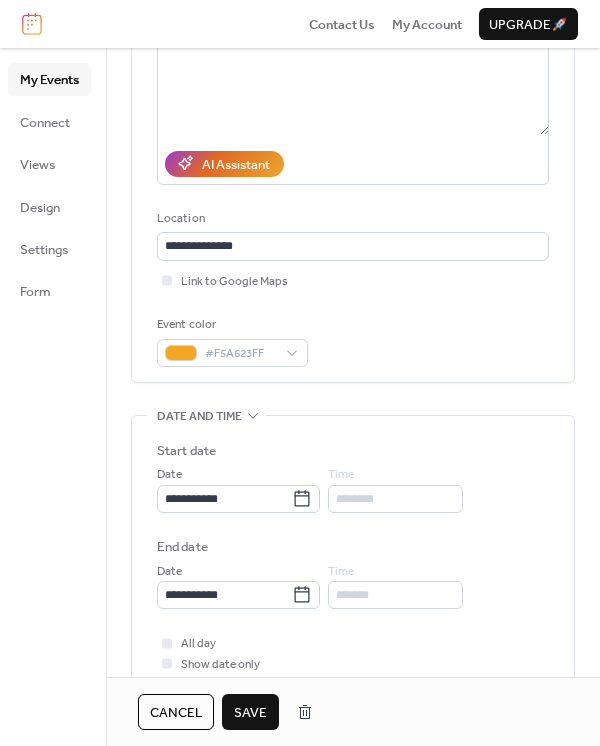 type on "**********" 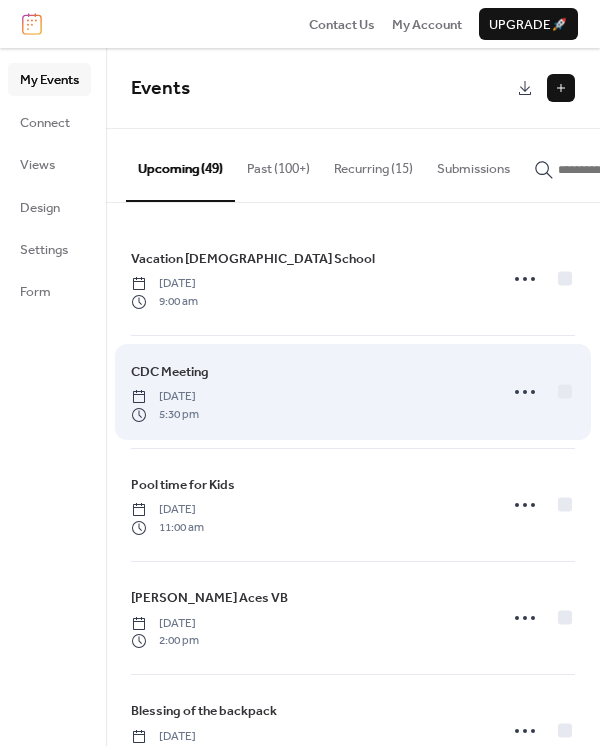 scroll, scrollTop: 133, scrollLeft: 0, axis: vertical 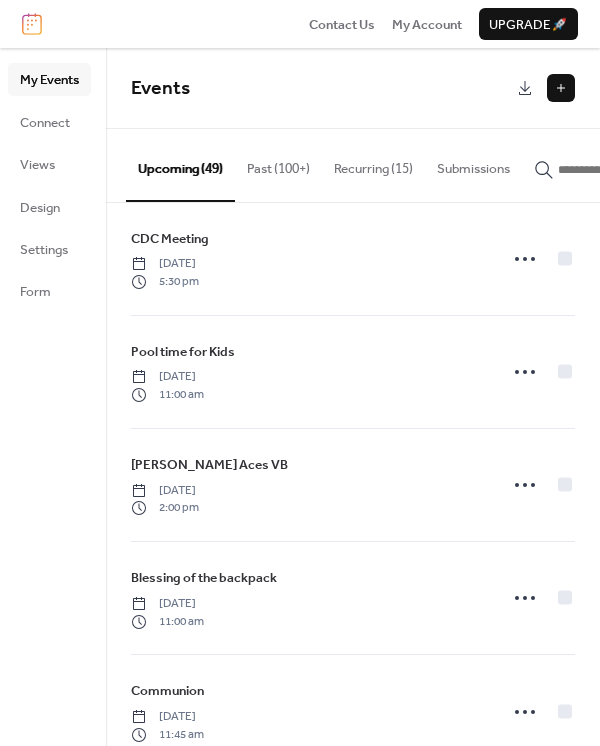 click at bounding box center (618, 170) 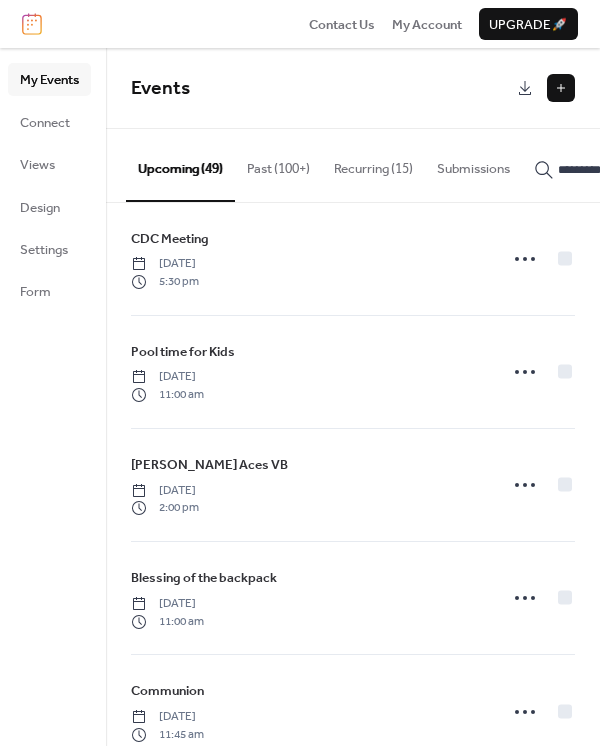 click on "*********" at bounding box center [606, 164] 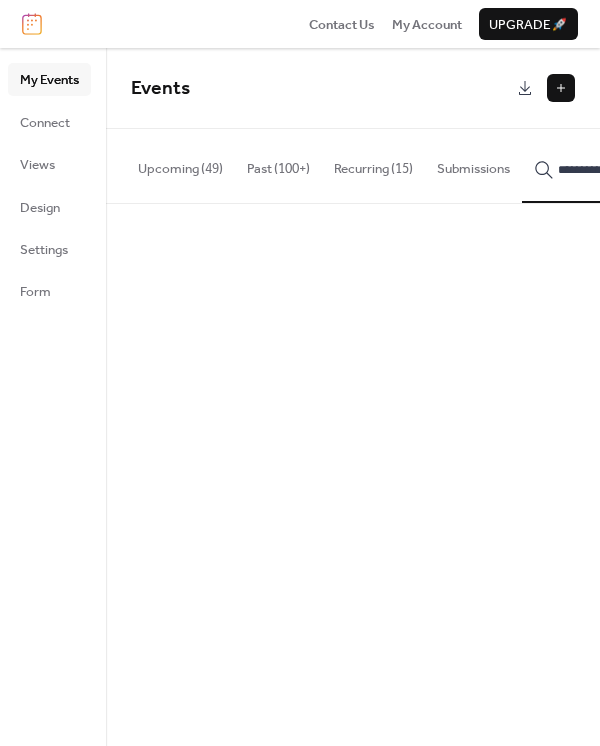 click on "**********" at bounding box center (606, 165) 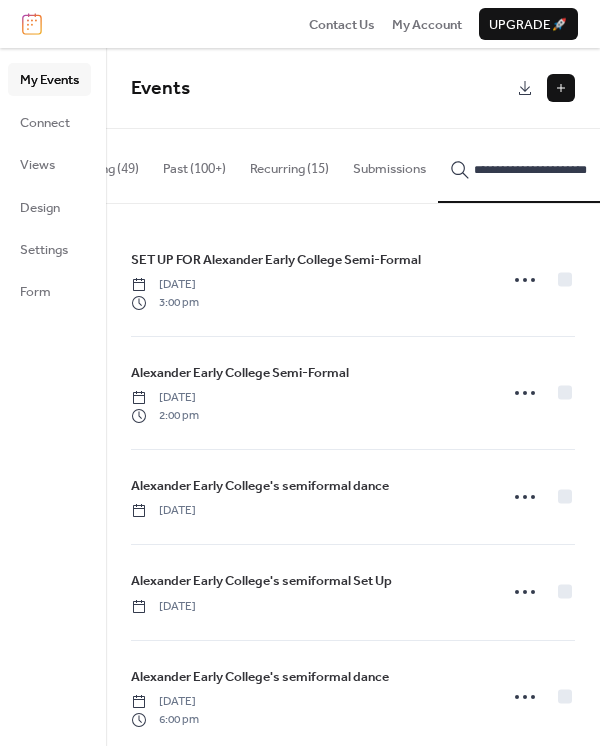 scroll, scrollTop: 34, scrollLeft: 0, axis: vertical 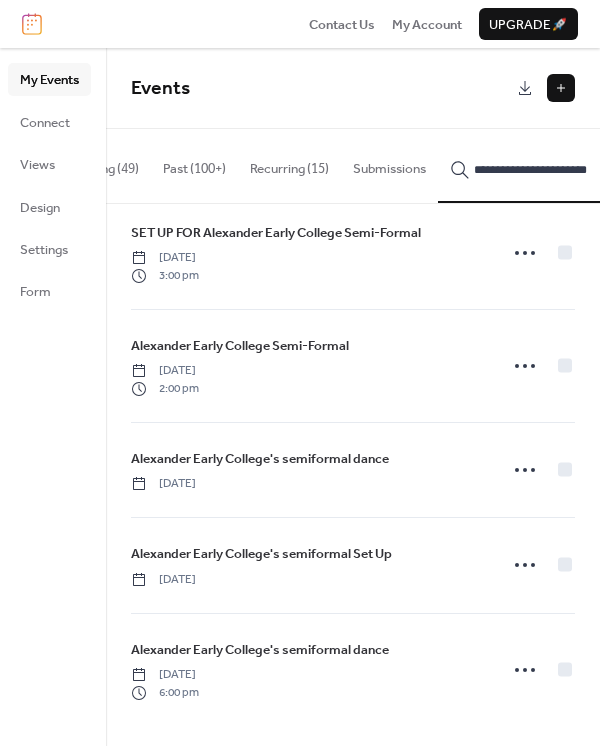type on "**********" 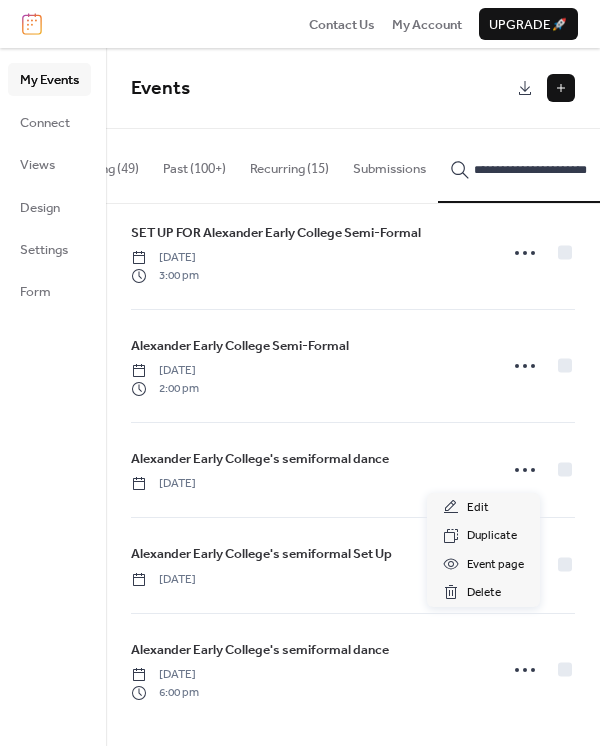 click 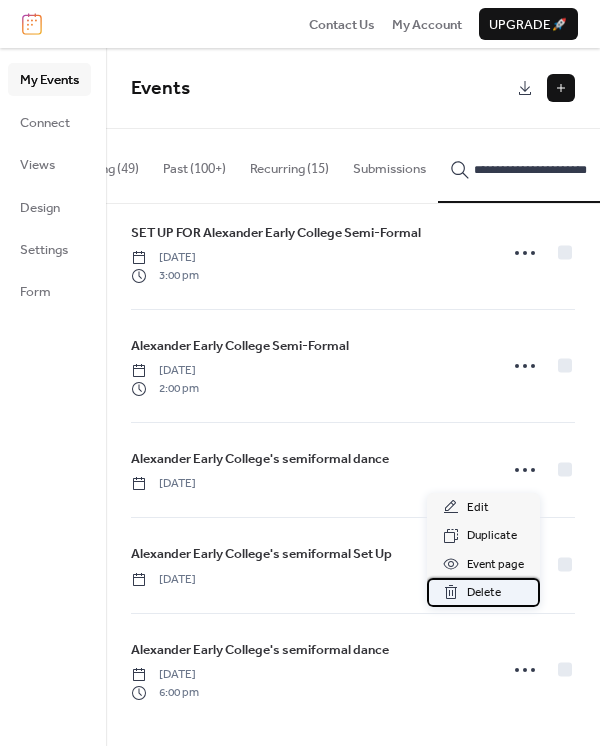 click on "Delete" at bounding box center [484, 593] 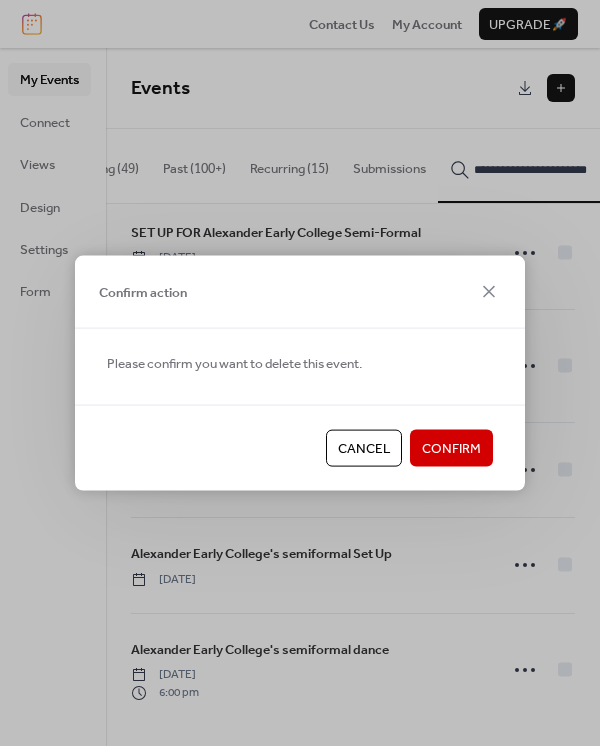 click on "Confirm" at bounding box center (451, 449) 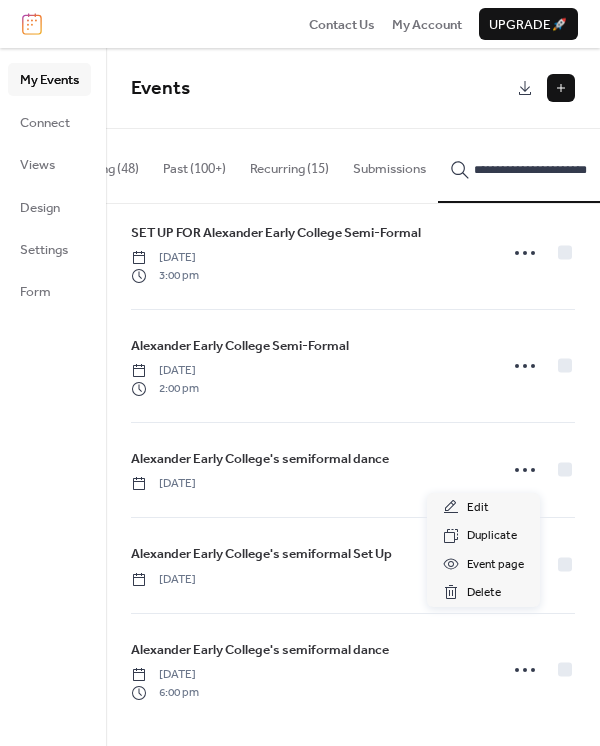 click 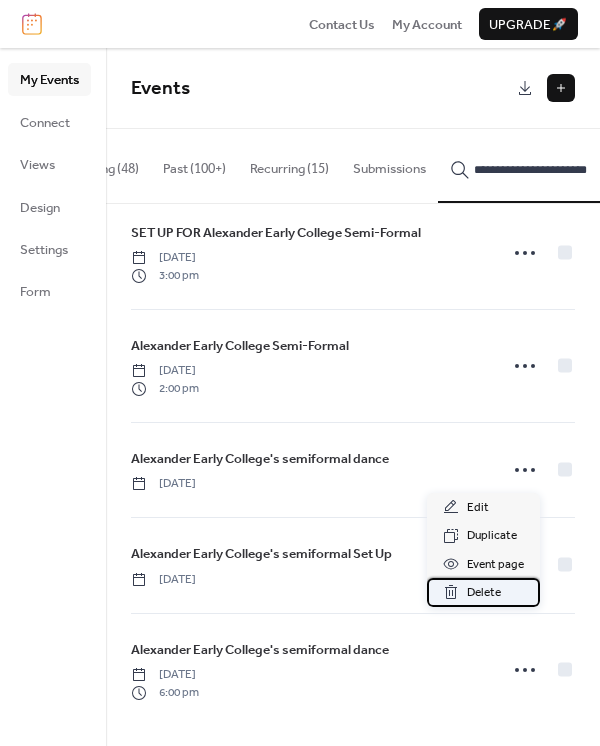click on "Delete" at bounding box center (484, 593) 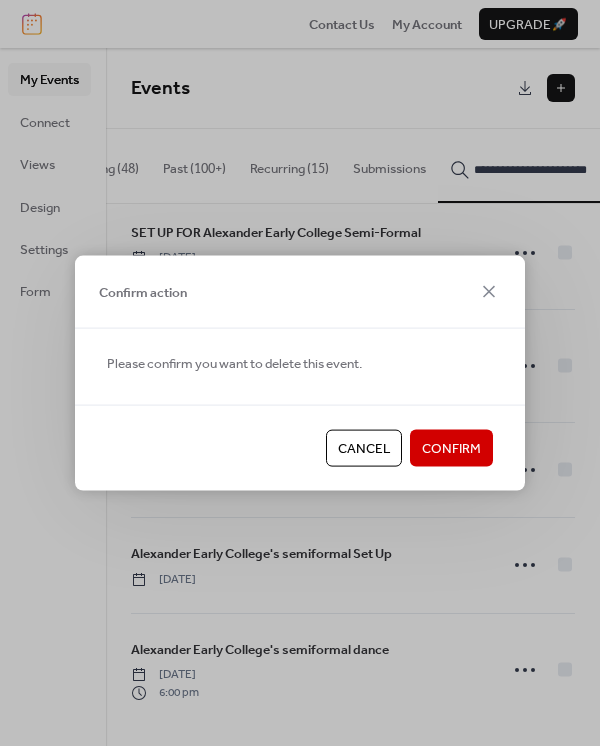 click on "Confirm" at bounding box center (451, 449) 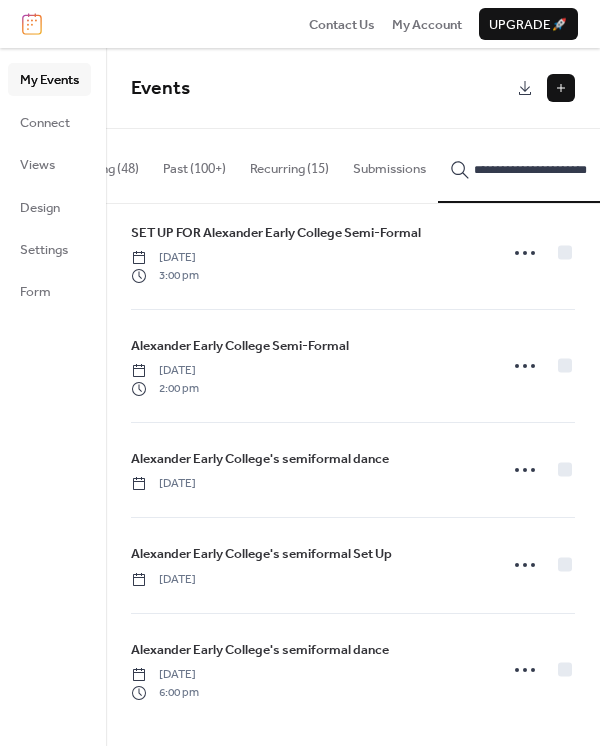 click on "Alexander Early College's semiformal dance" at bounding box center (260, 459) 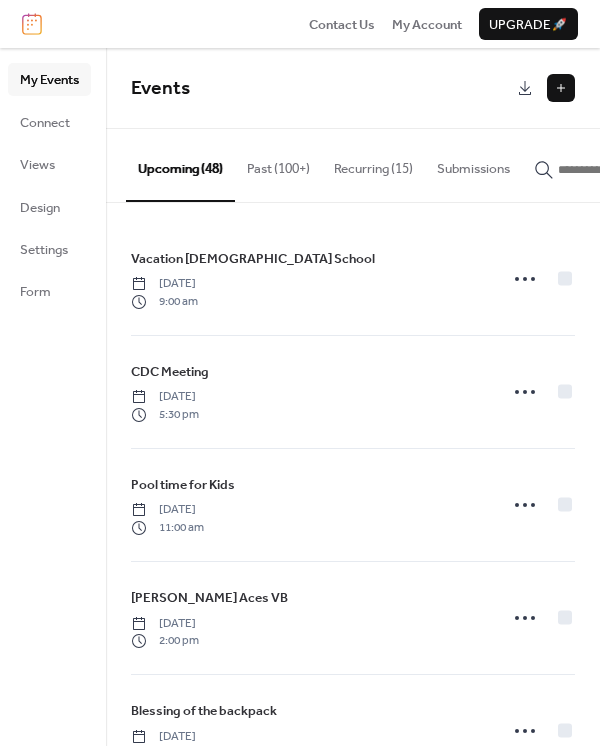 scroll, scrollTop: 0, scrollLeft: 0, axis: both 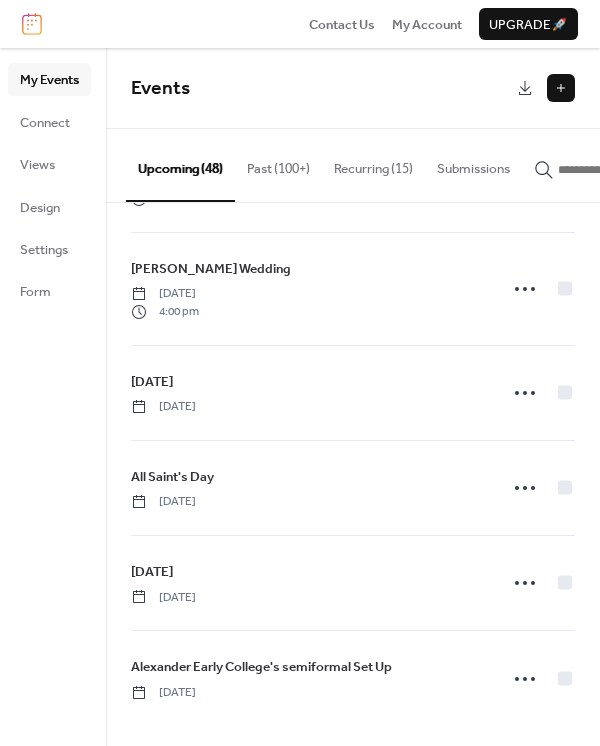 click at bounding box center (618, 170) 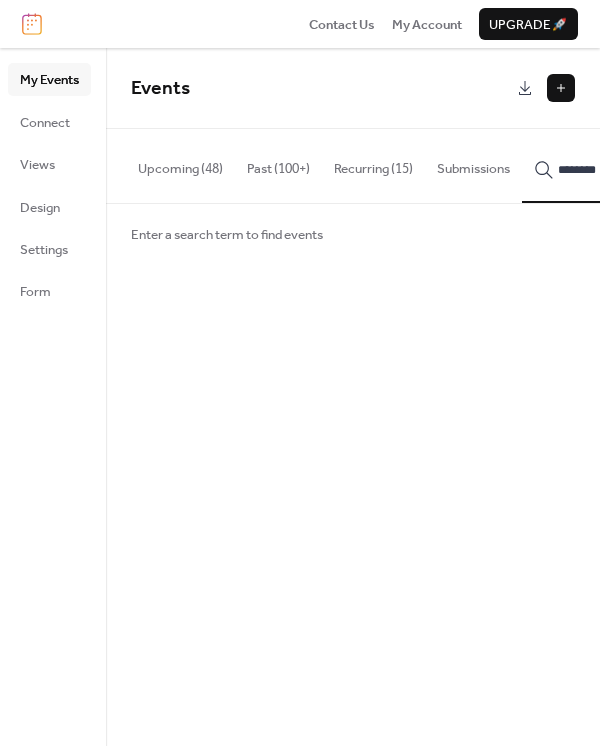 click on "********" at bounding box center (606, 165) 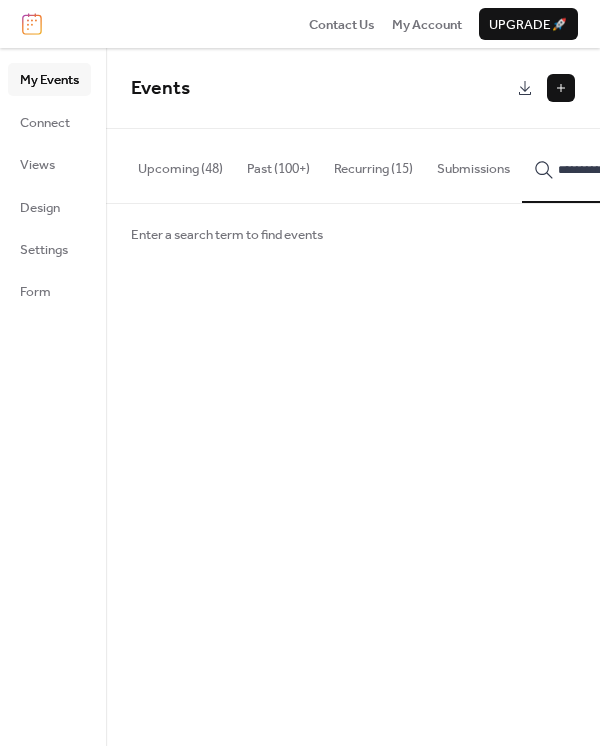 click on "**********" at bounding box center [606, 165] 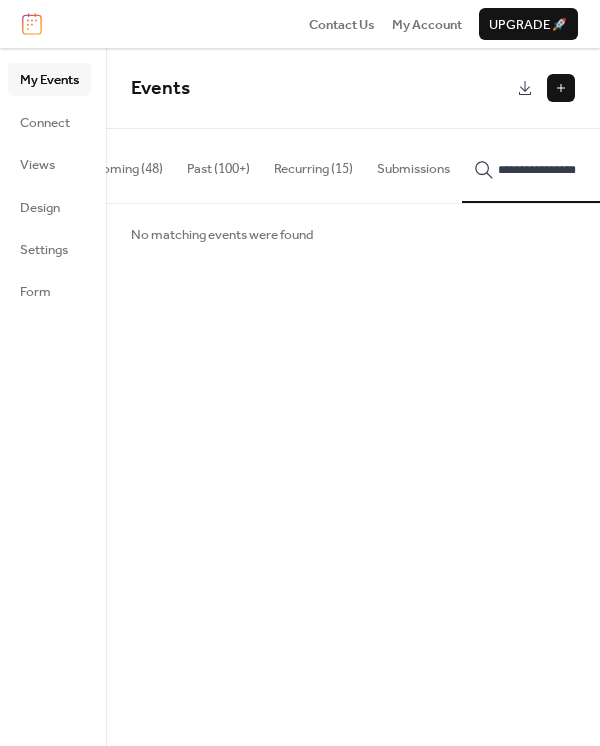 click on "**********" at bounding box center [546, 169] 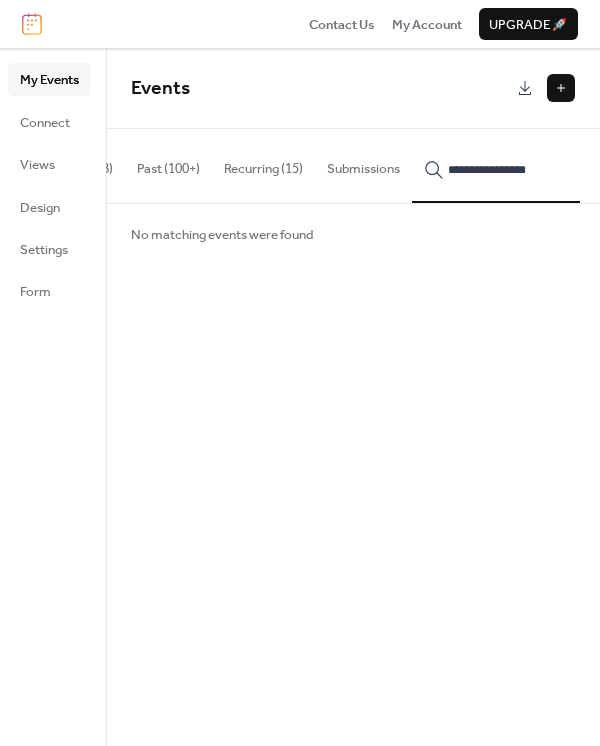 drag, startPoint x: 505, startPoint y: 165, endPoint x: 654, endPoint y: 165, distance: 149 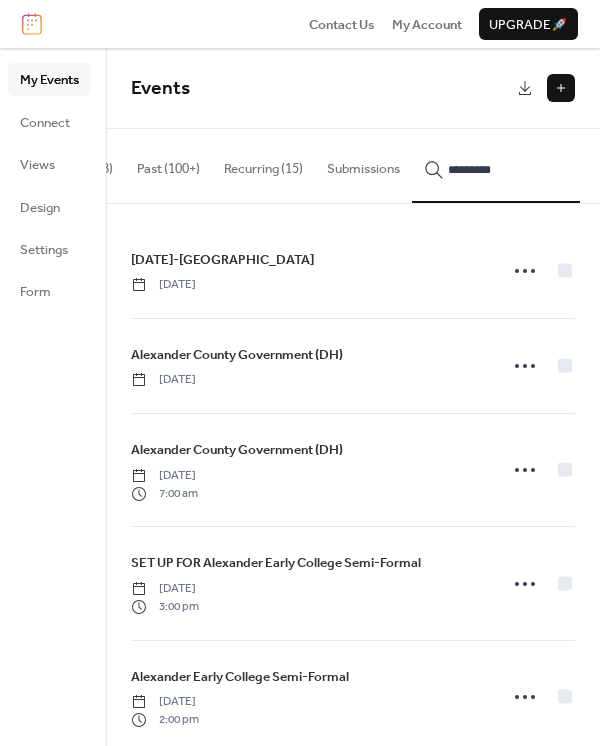 click on "*********" at bounding box center [496, 165] 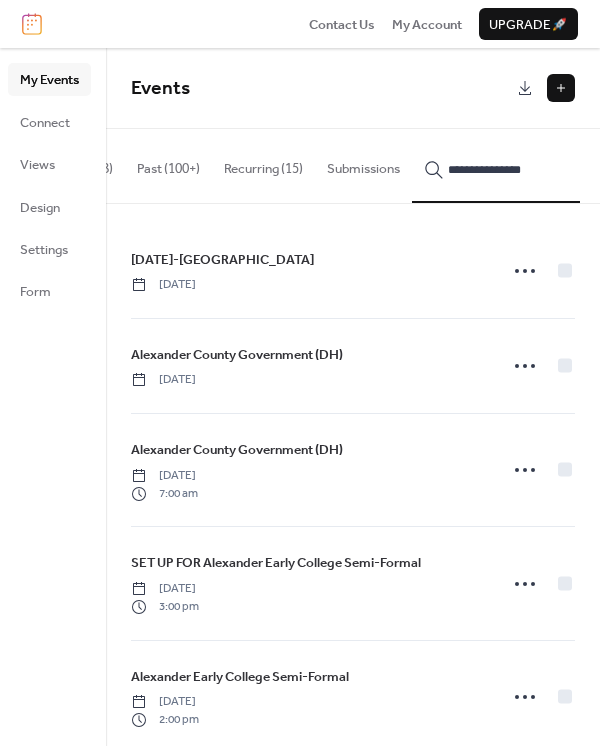 click on "**********" at bounding box center [496, 165] 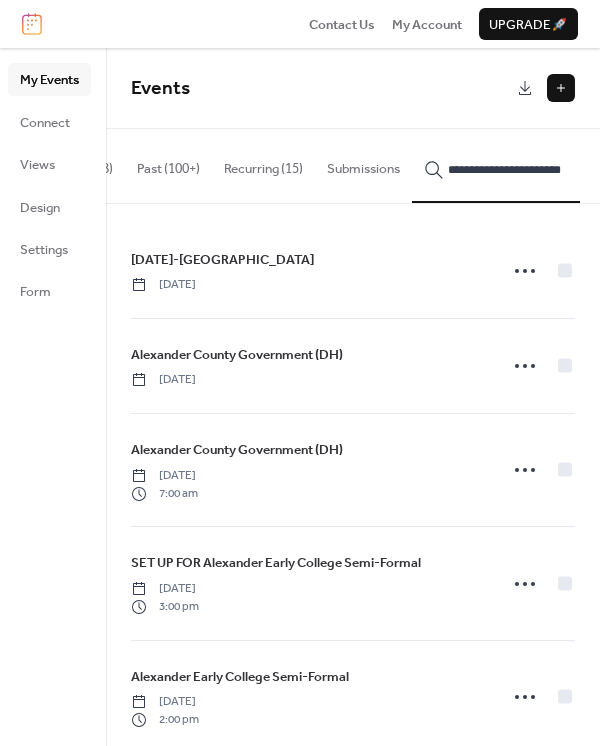 type on "**********" 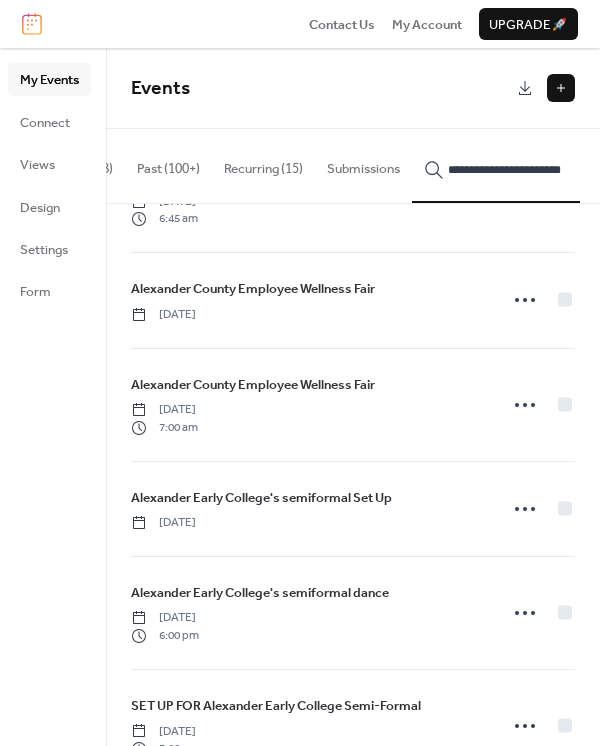 scroll, scrollTop: 1200, scrollLeft: 0, axis: vertical 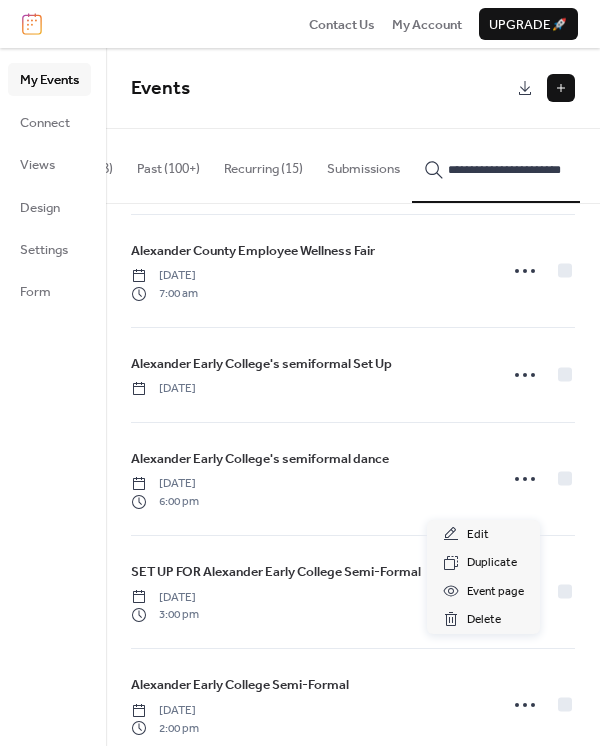click 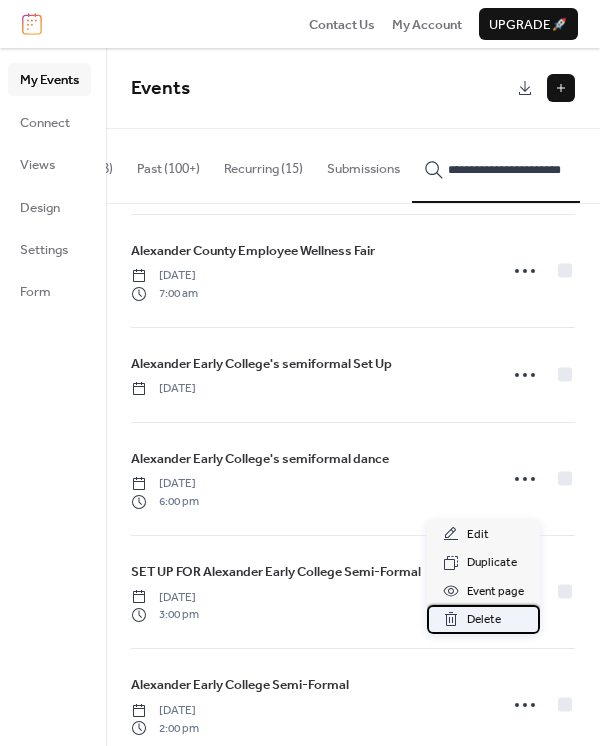 click on "Delete" at bounding box center (484, 620) 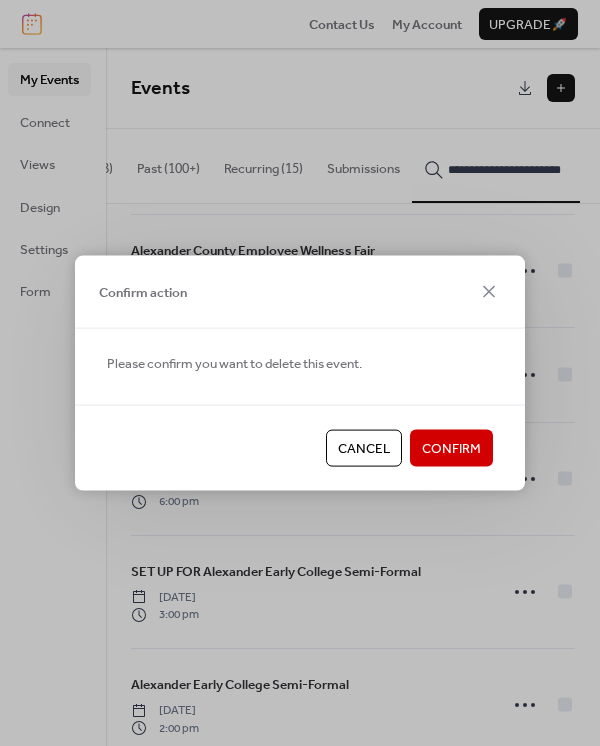 click on "Confirm" at bounding box center (451, 448) 